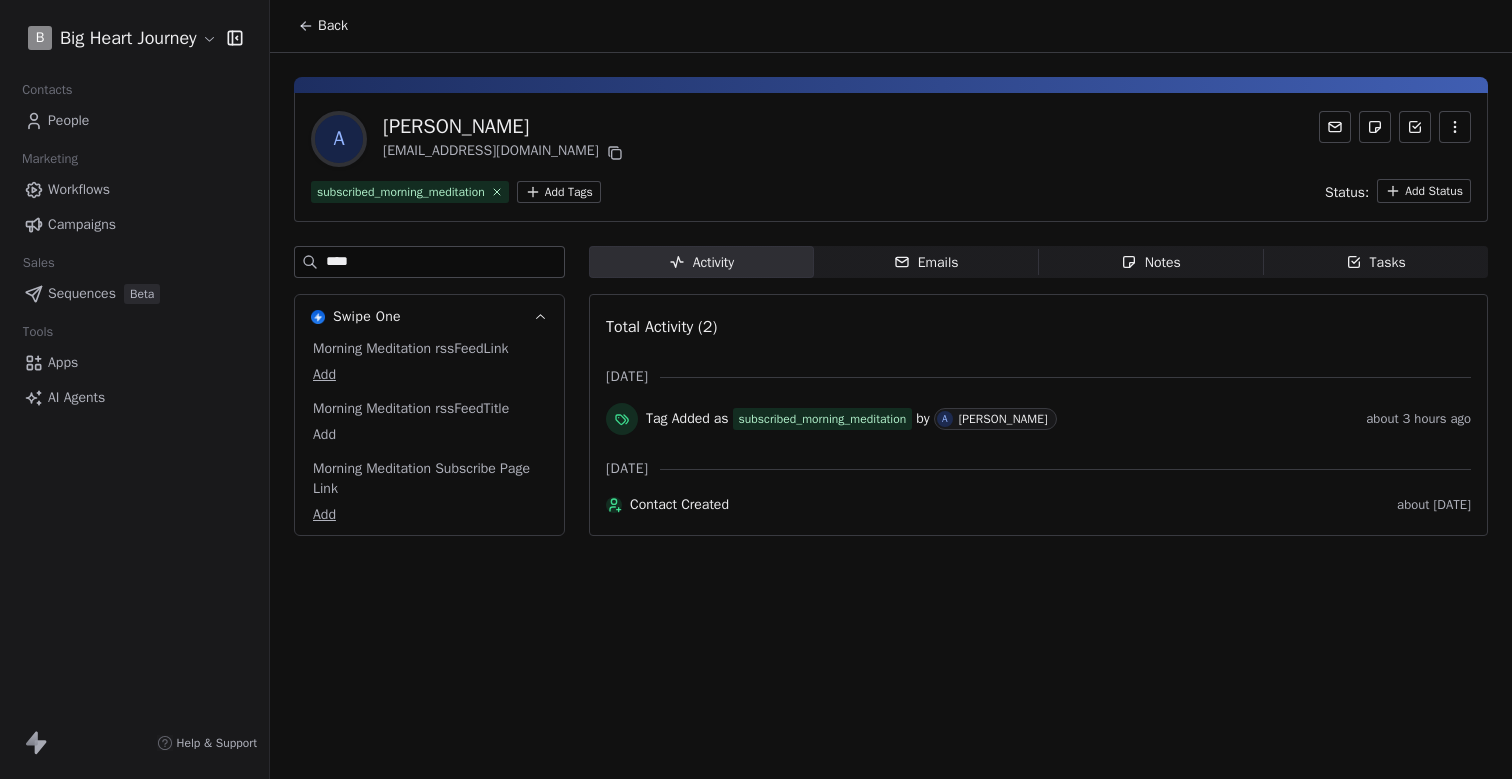 scroll, scrollTop: 0, scrollLeft: 0, axis: both 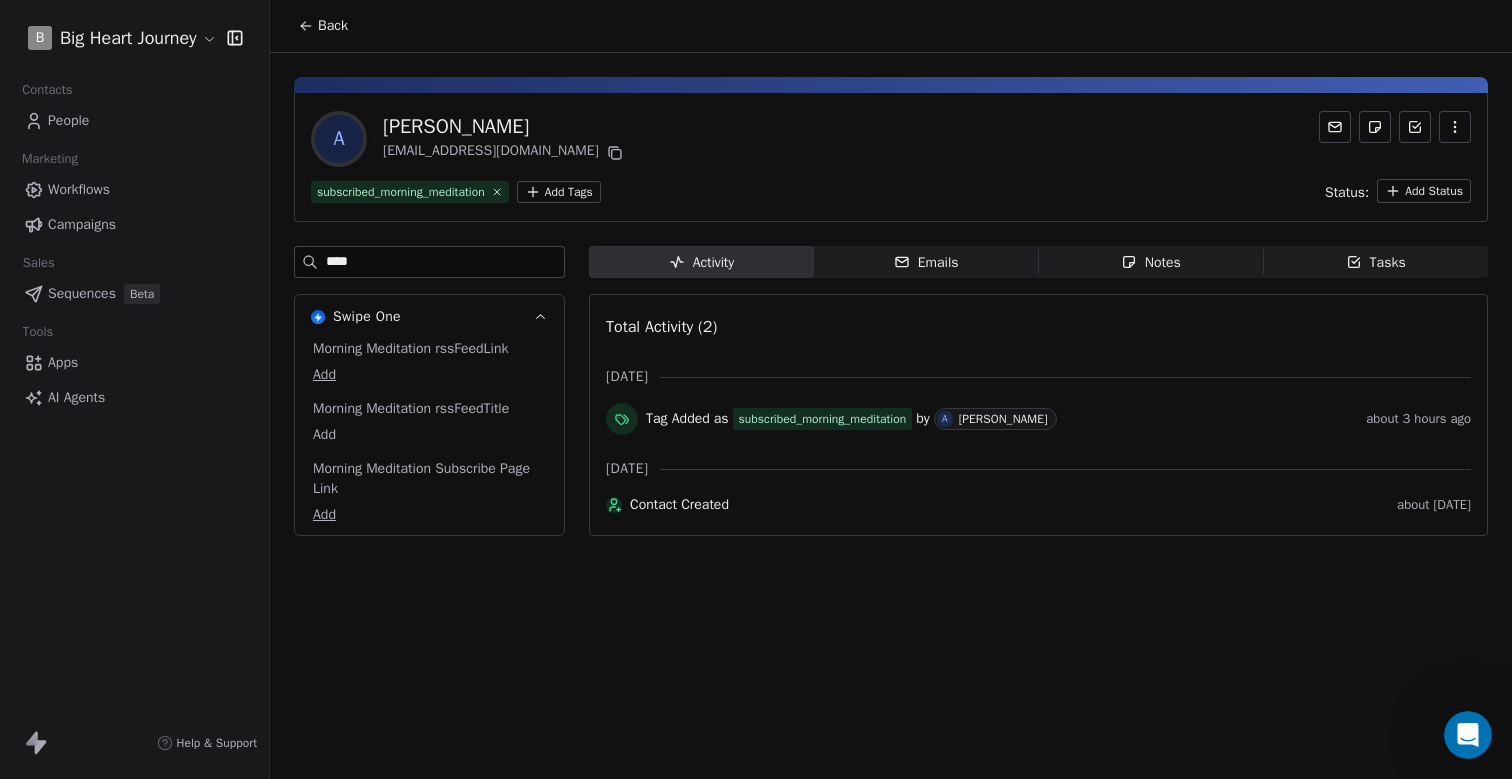 click on "Workflows" at bounding box center (79, 189) 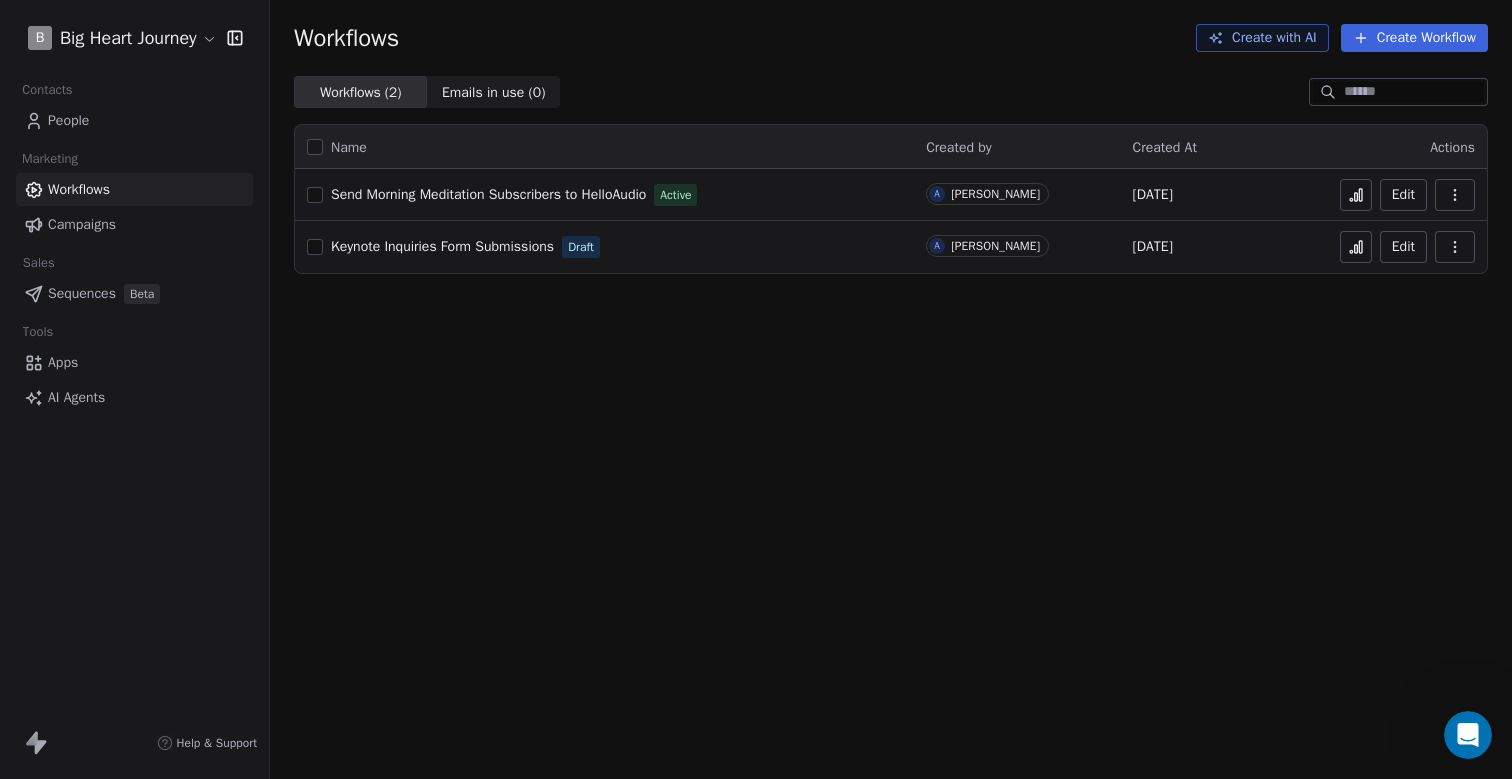 click on "Send Morning Meditation Subscribers to HelloAudio" at bounding box center (488, 194) 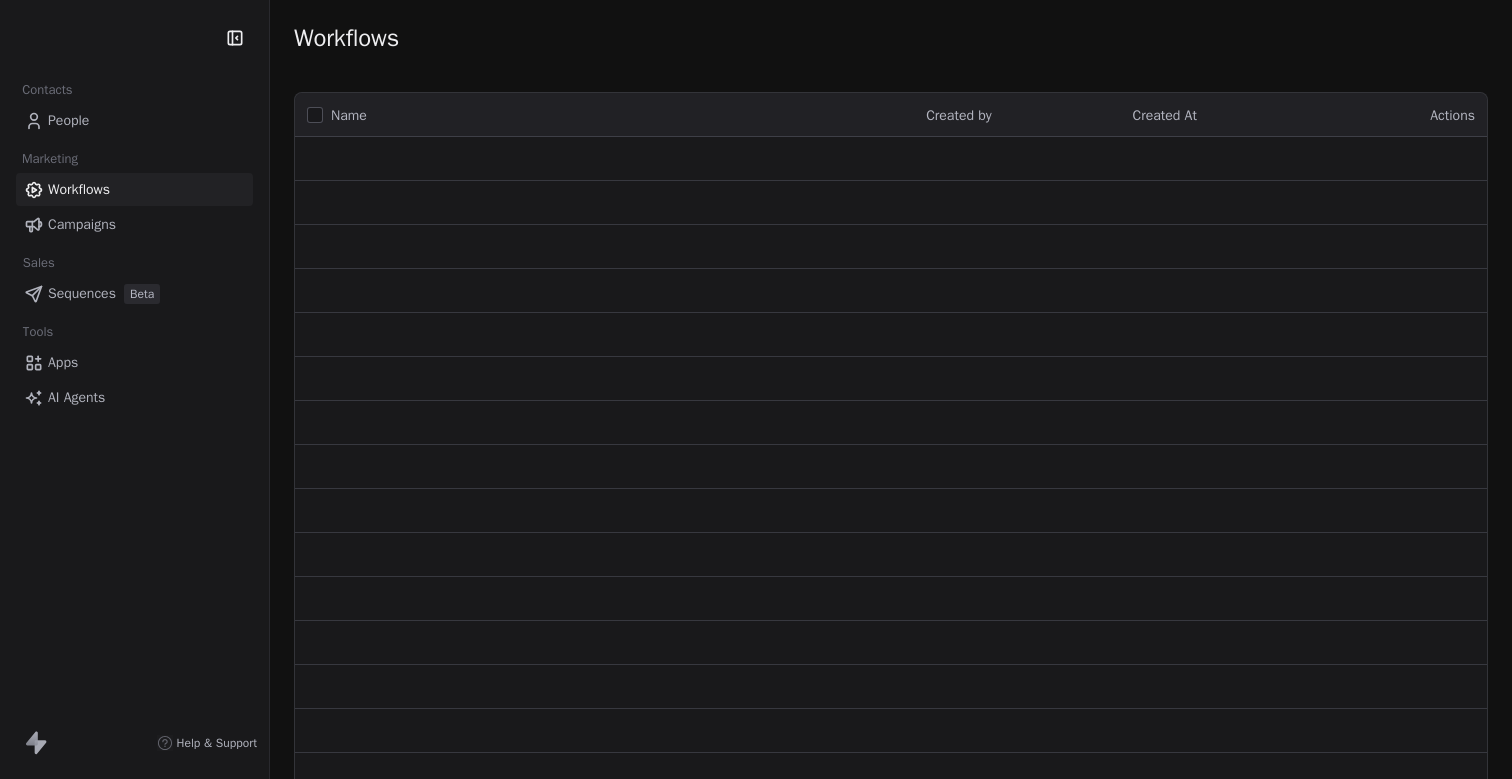 scroll, scrollTop: 0, scrollLeft: 0, axis: both 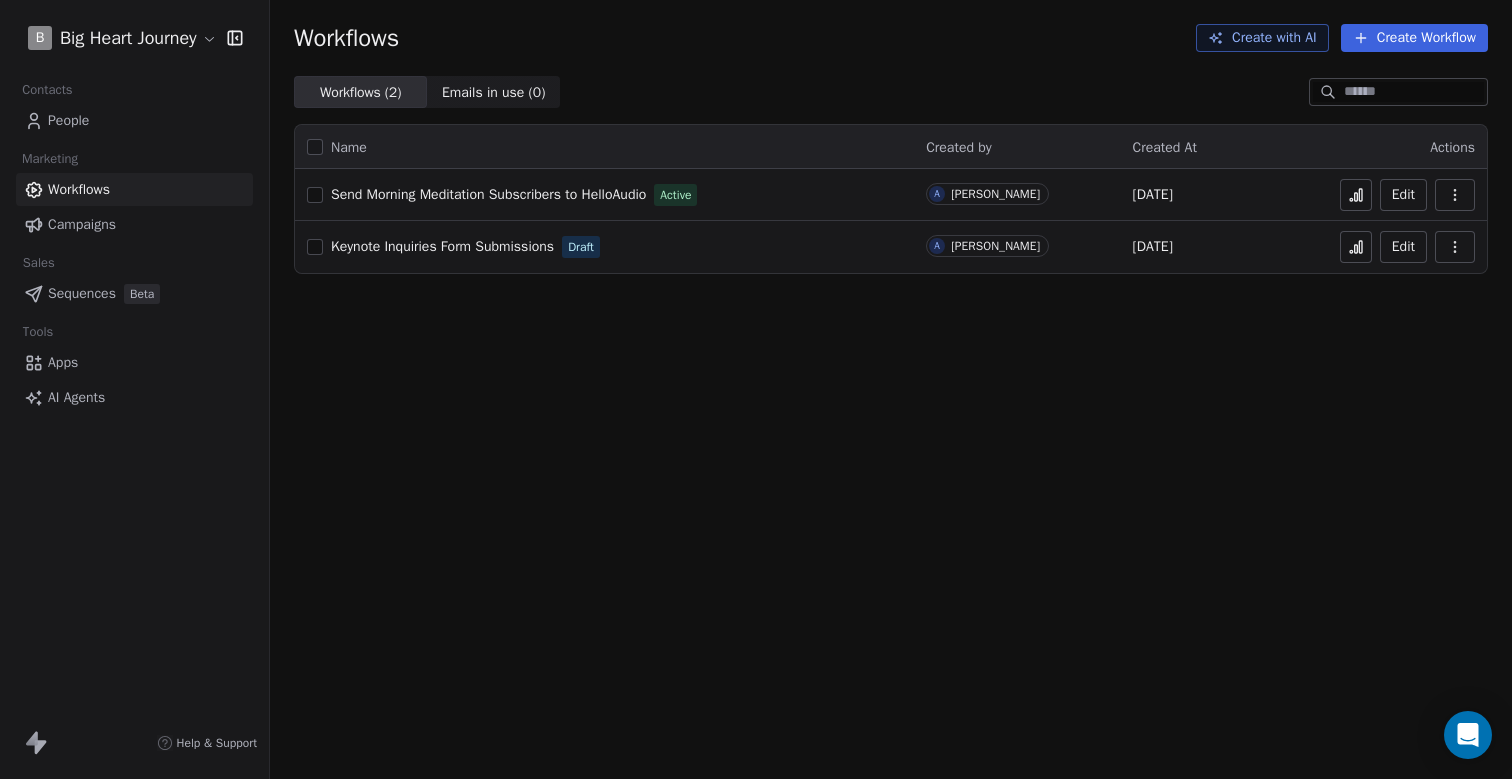 click on "Create Workflow" at bounding box center (1414, 38) 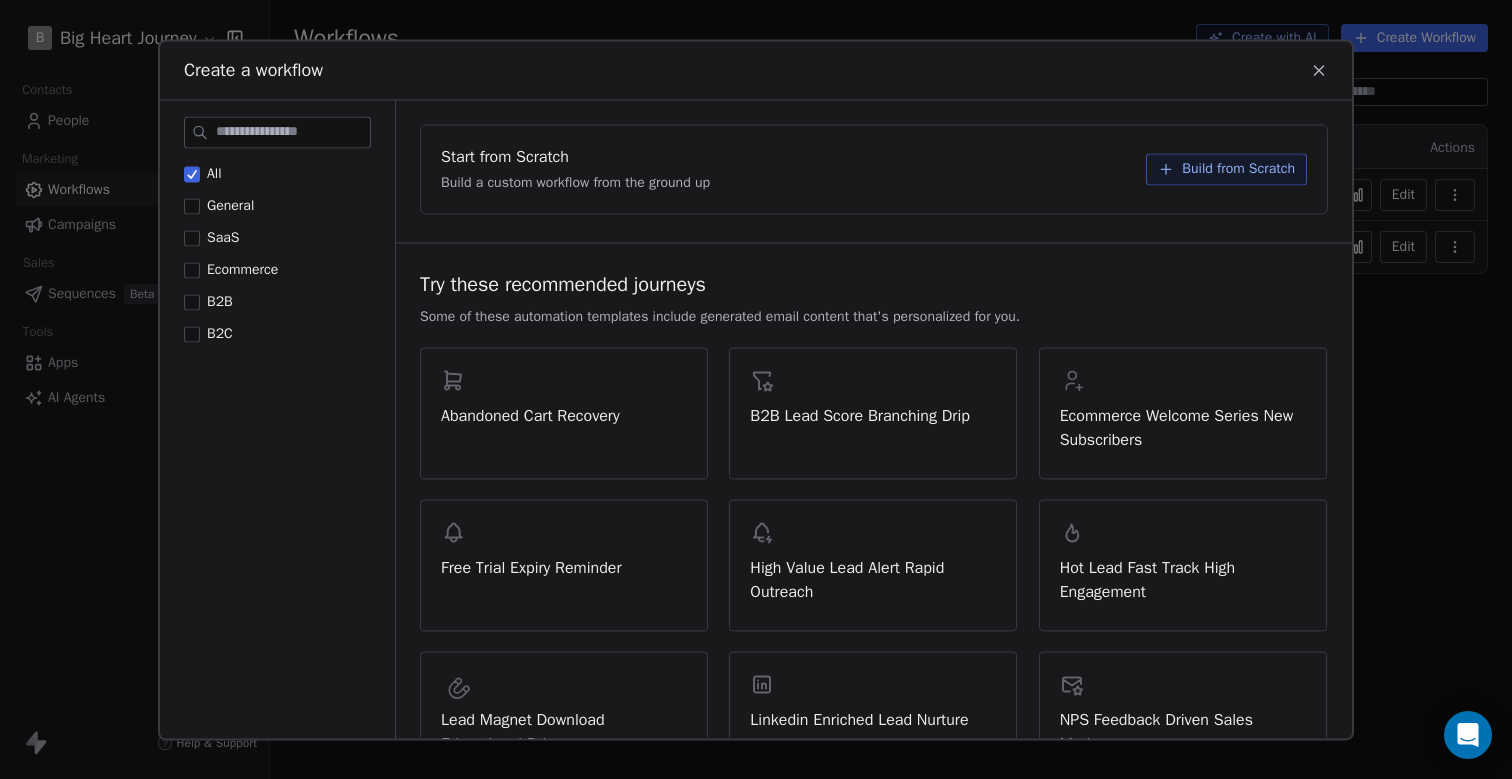click on "Build from Scratch" at bounding box center (1238, 169) 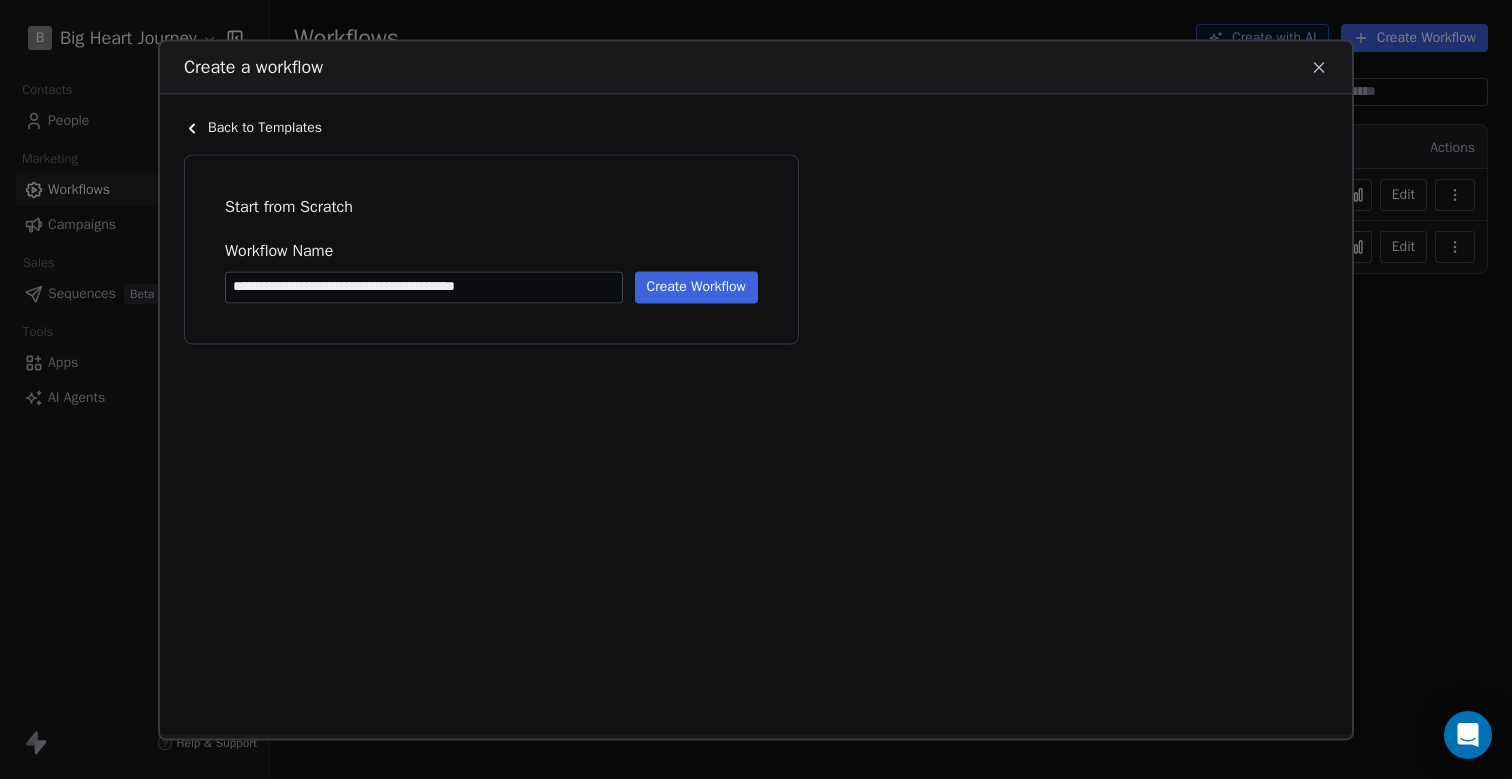 type on "**********" 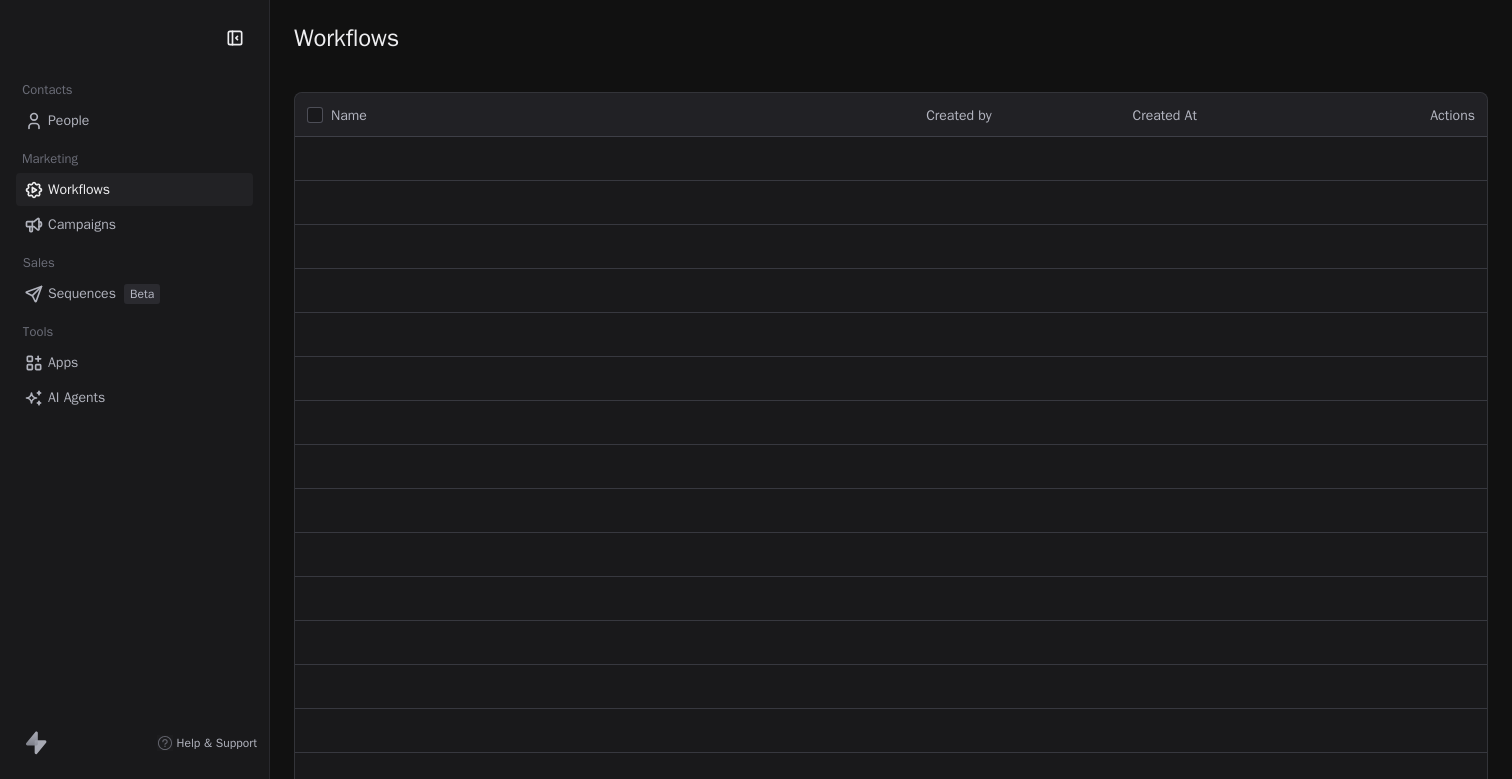 scroll, scrollTop: 0, scrollLeft: 0, axis: both 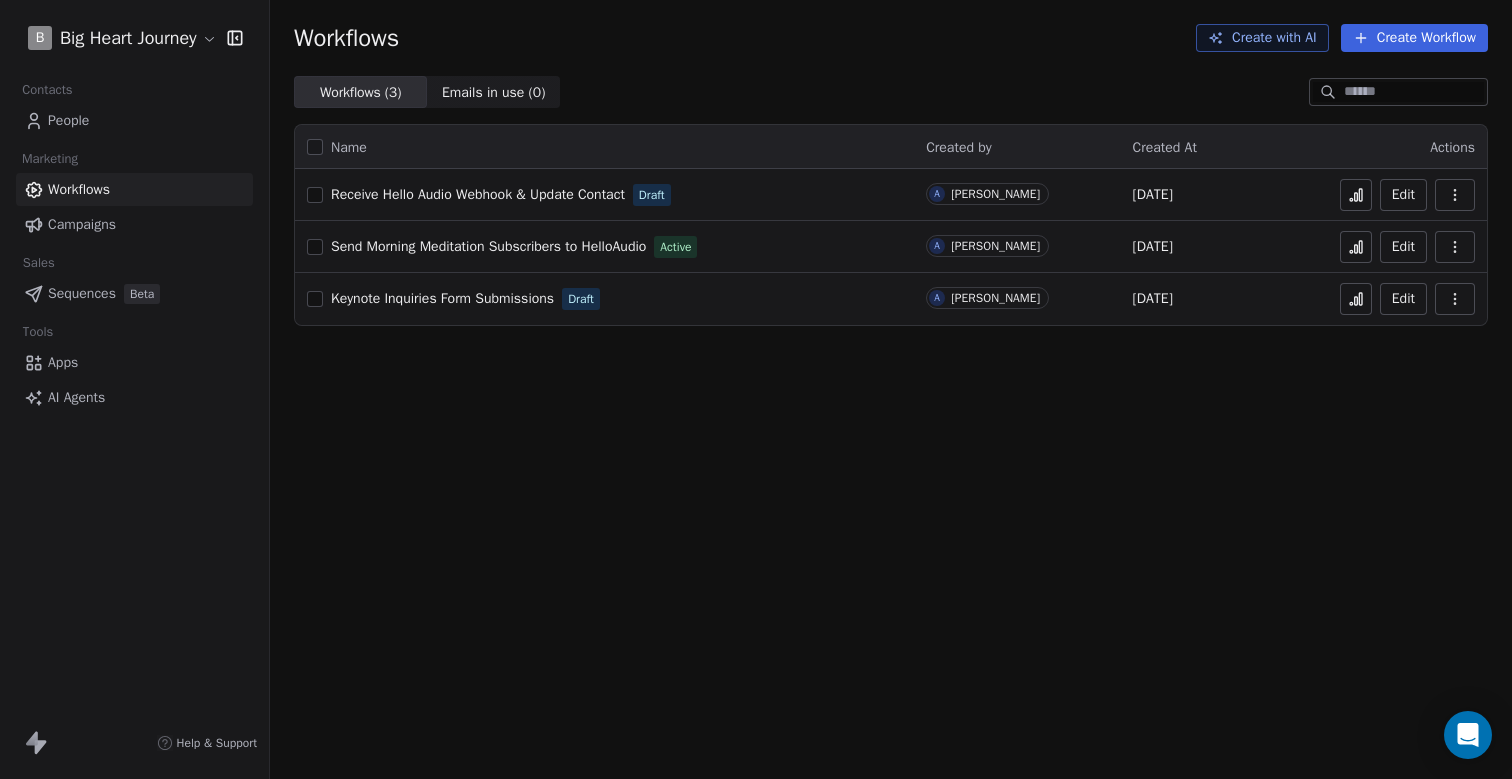 click on "Apps" at bounding box center (63, 362) 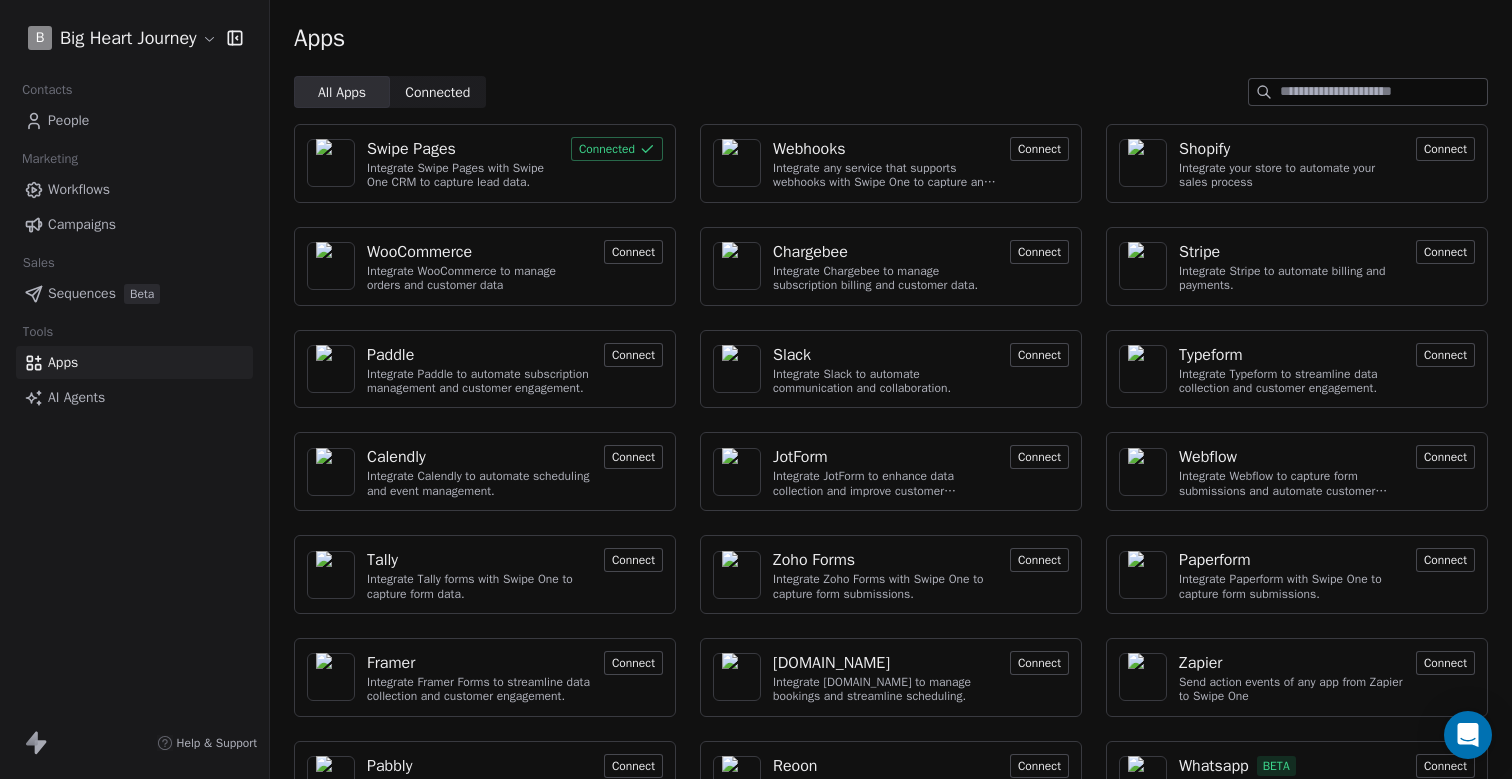 click on "Connect" at bounding box center (1039, 149) 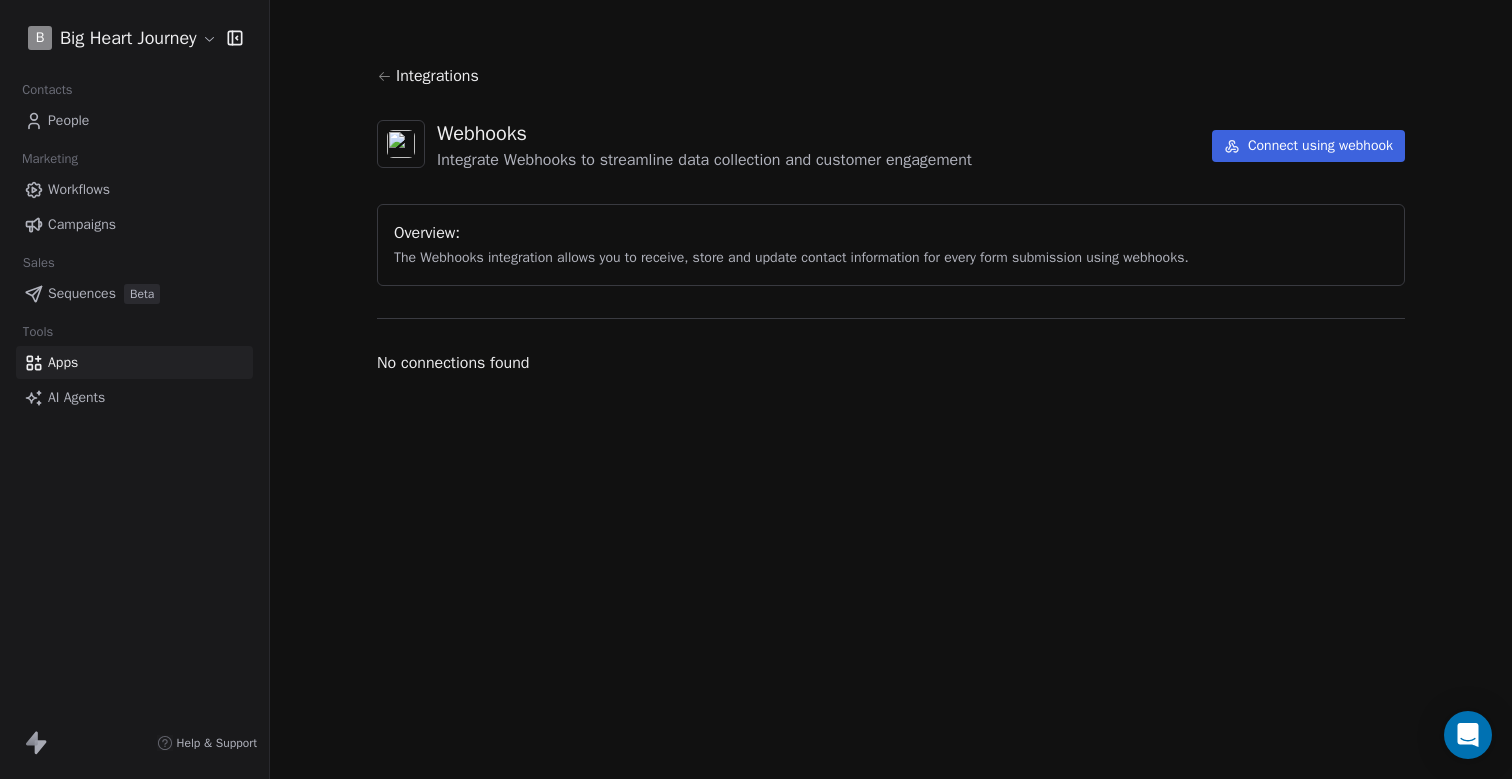 click on "Connect using webhook" at bounding box center [1308, 146] 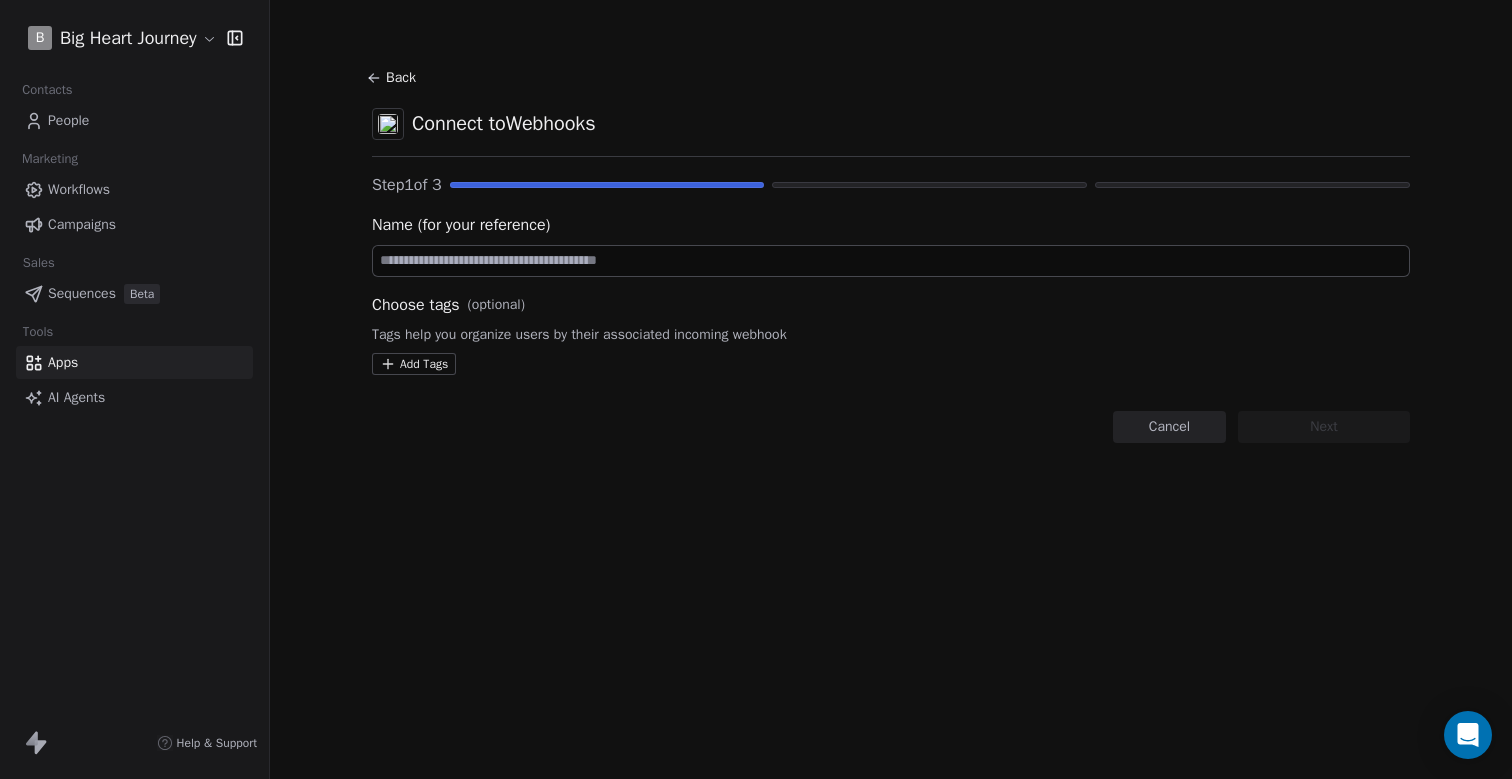 click at bounding box center (891, 261) 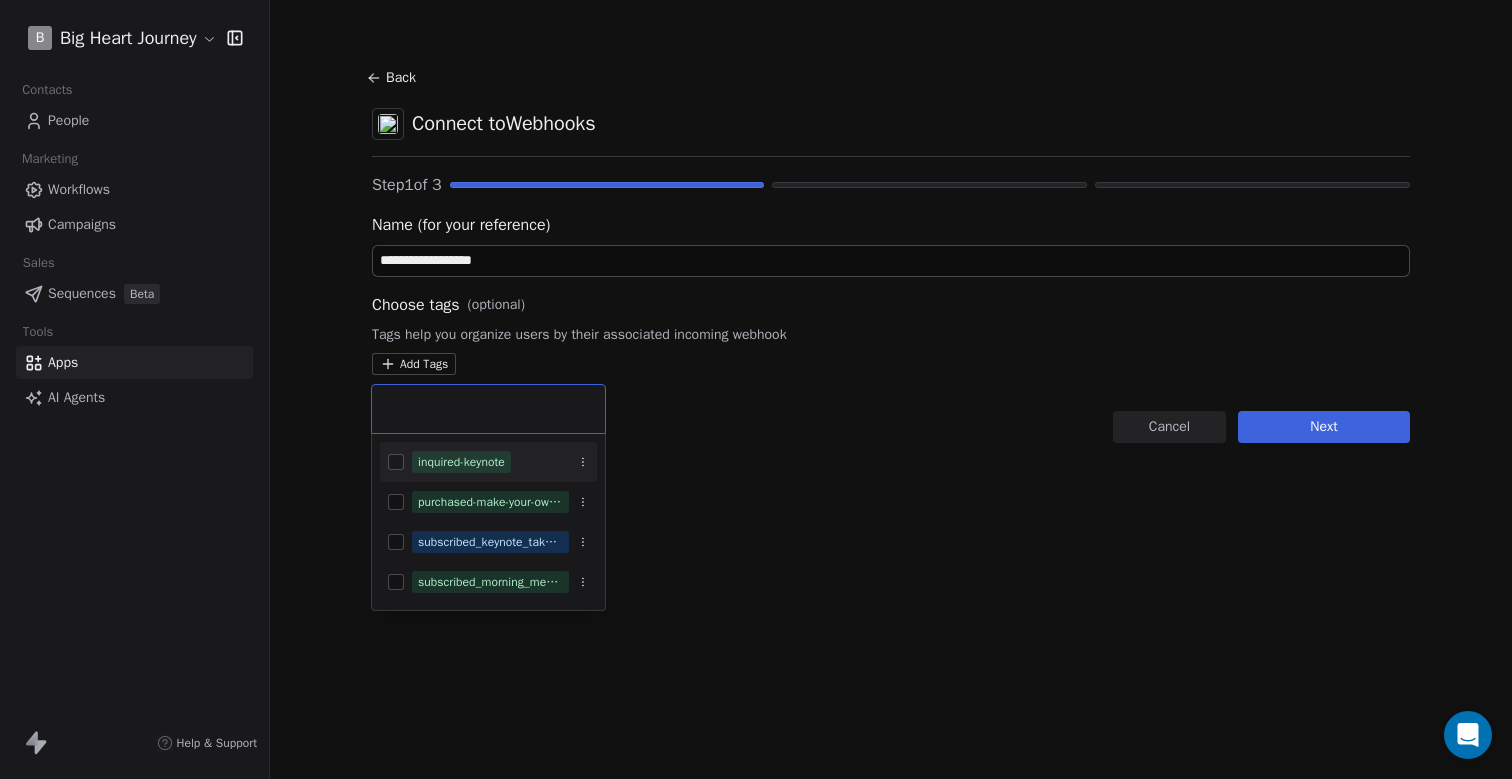 click on "**********" at bounding box center [756, 389] 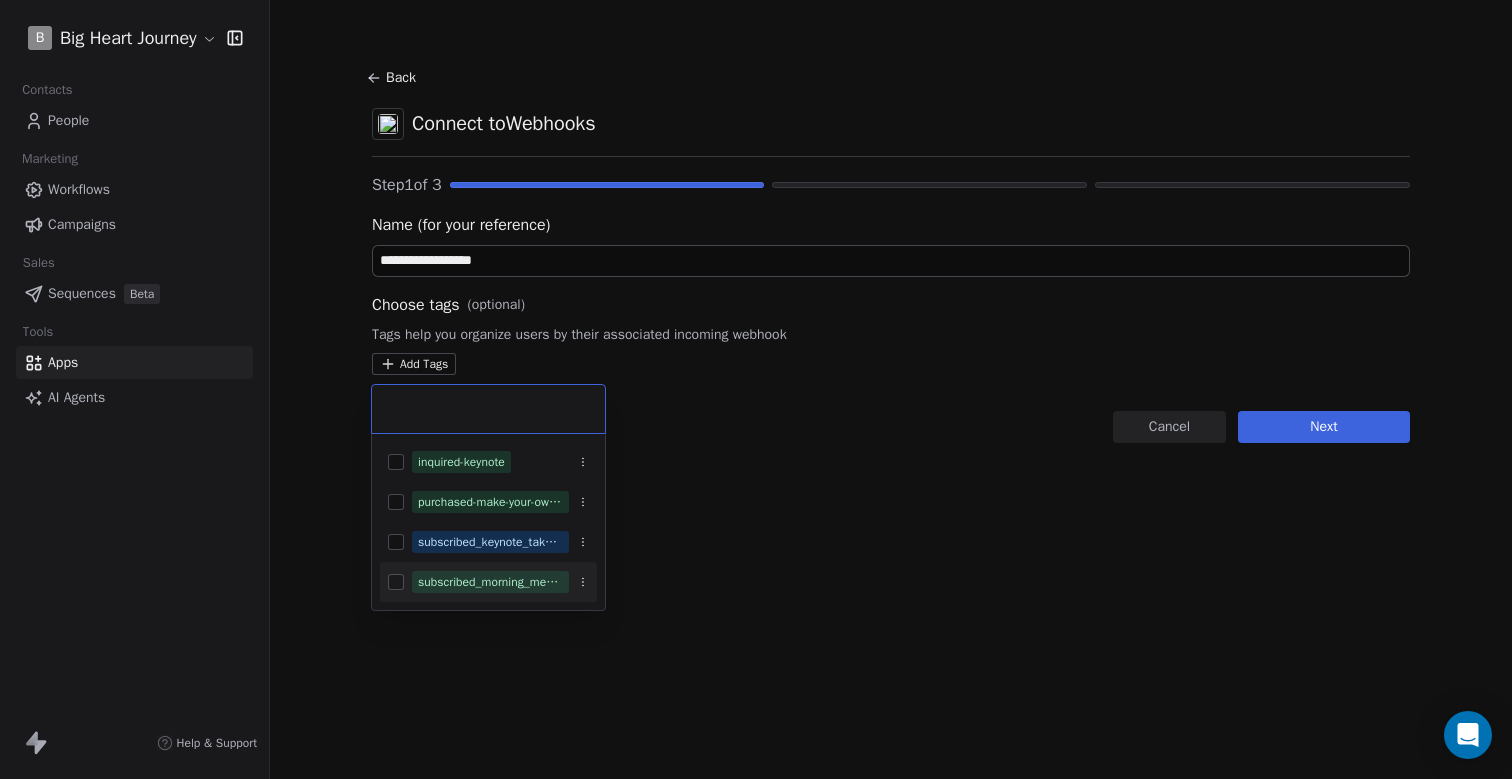 click at bounding box center [396, 582] 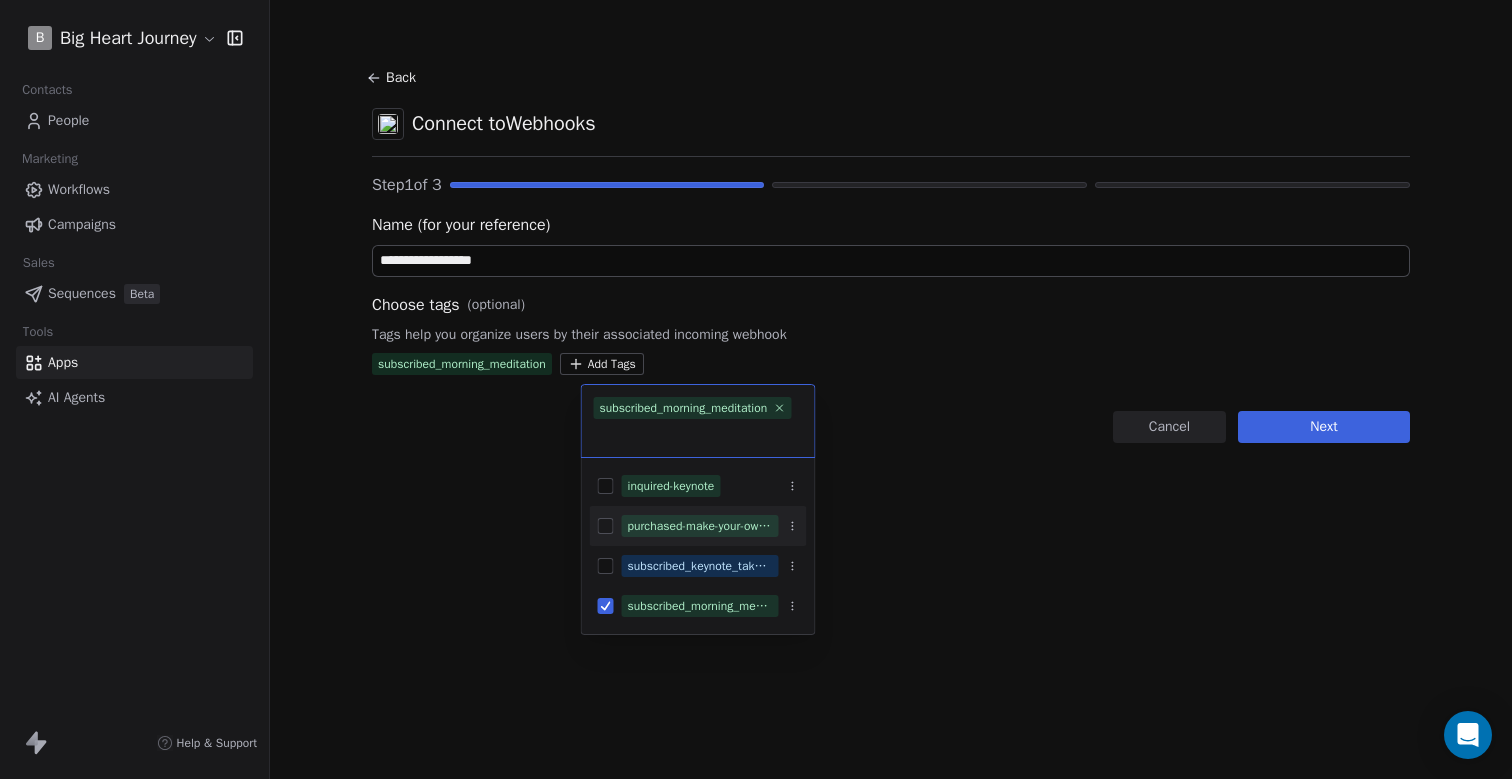 click on "**********" at bounding box center (756, 389) 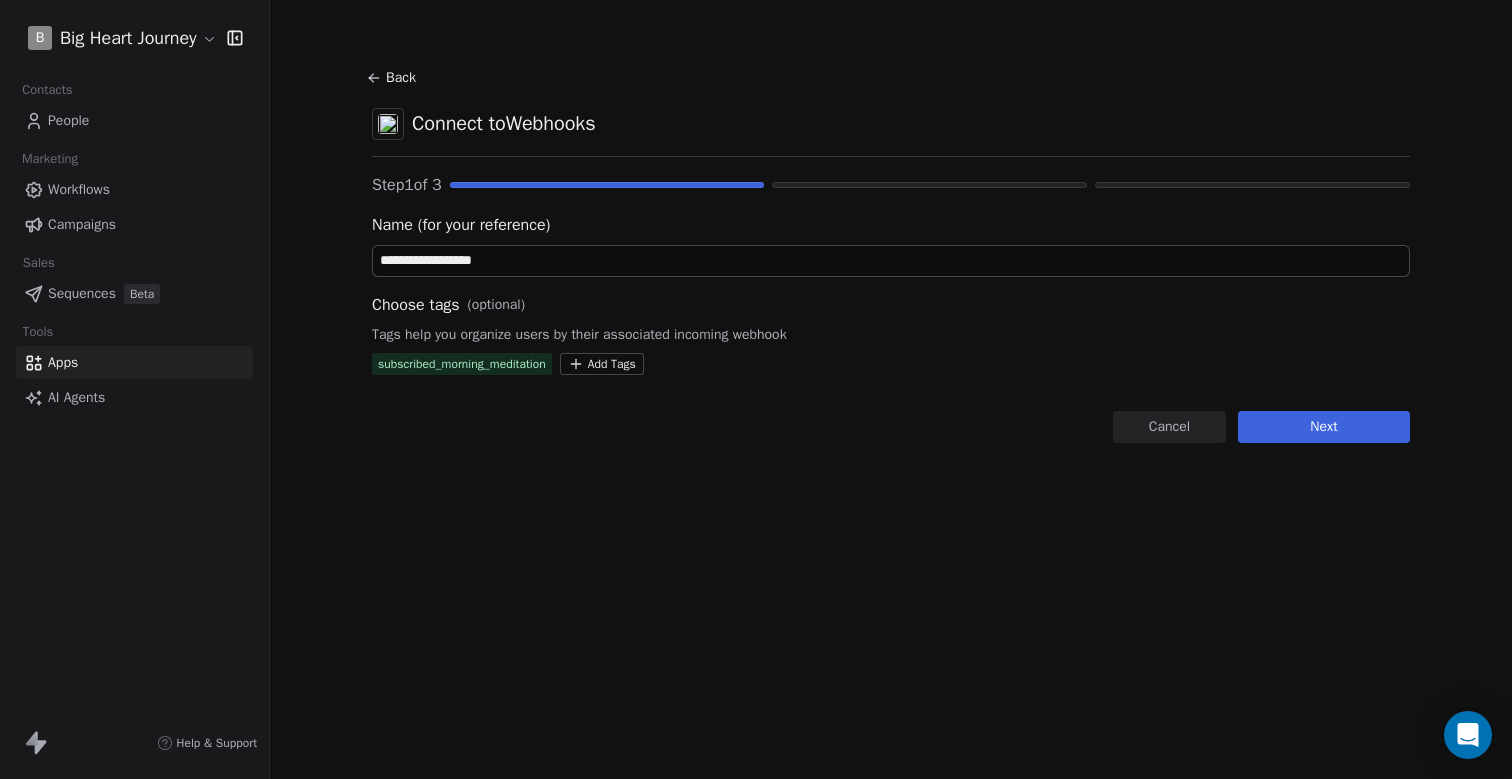 click on "**********" at bounding box center [891, 261] 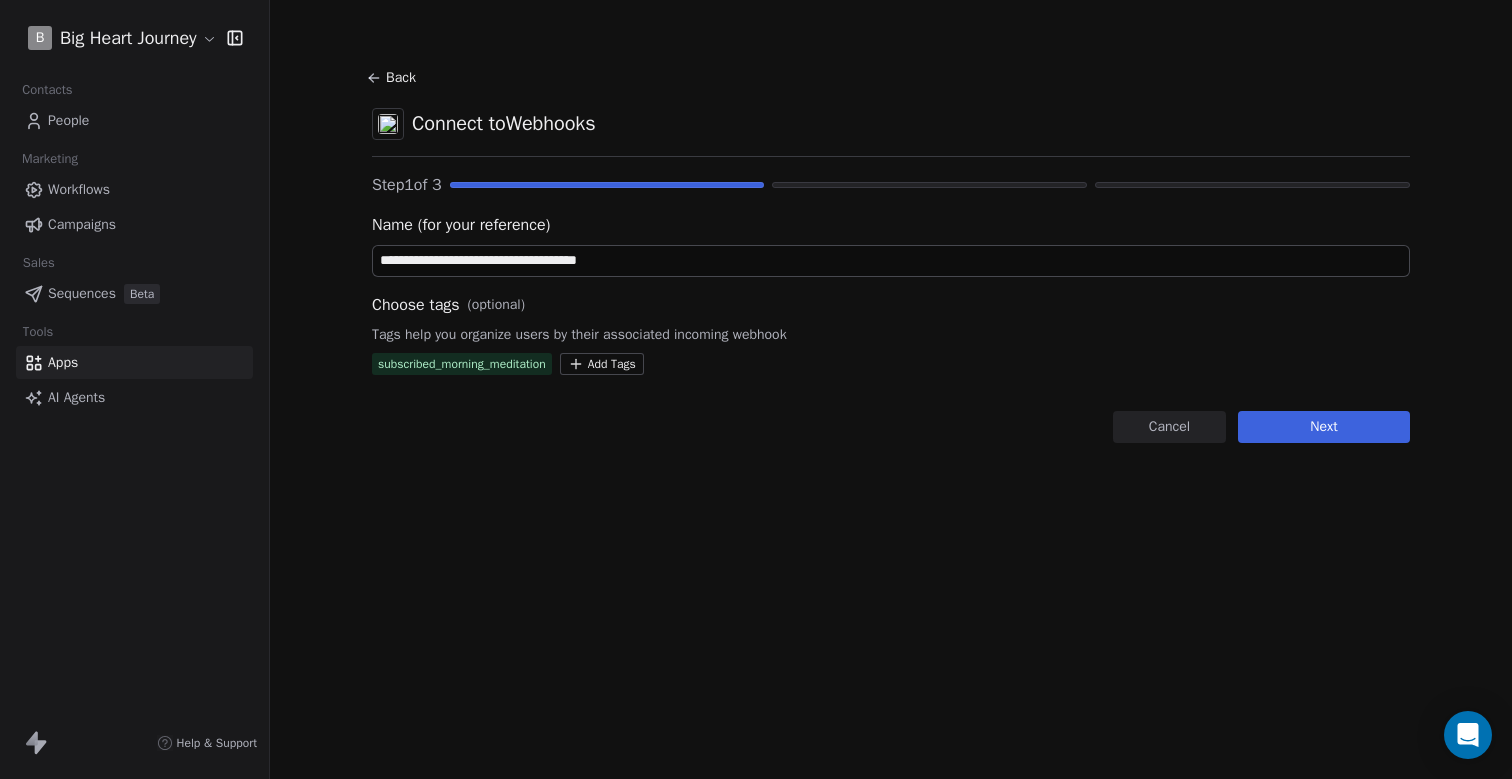 type on "**********" 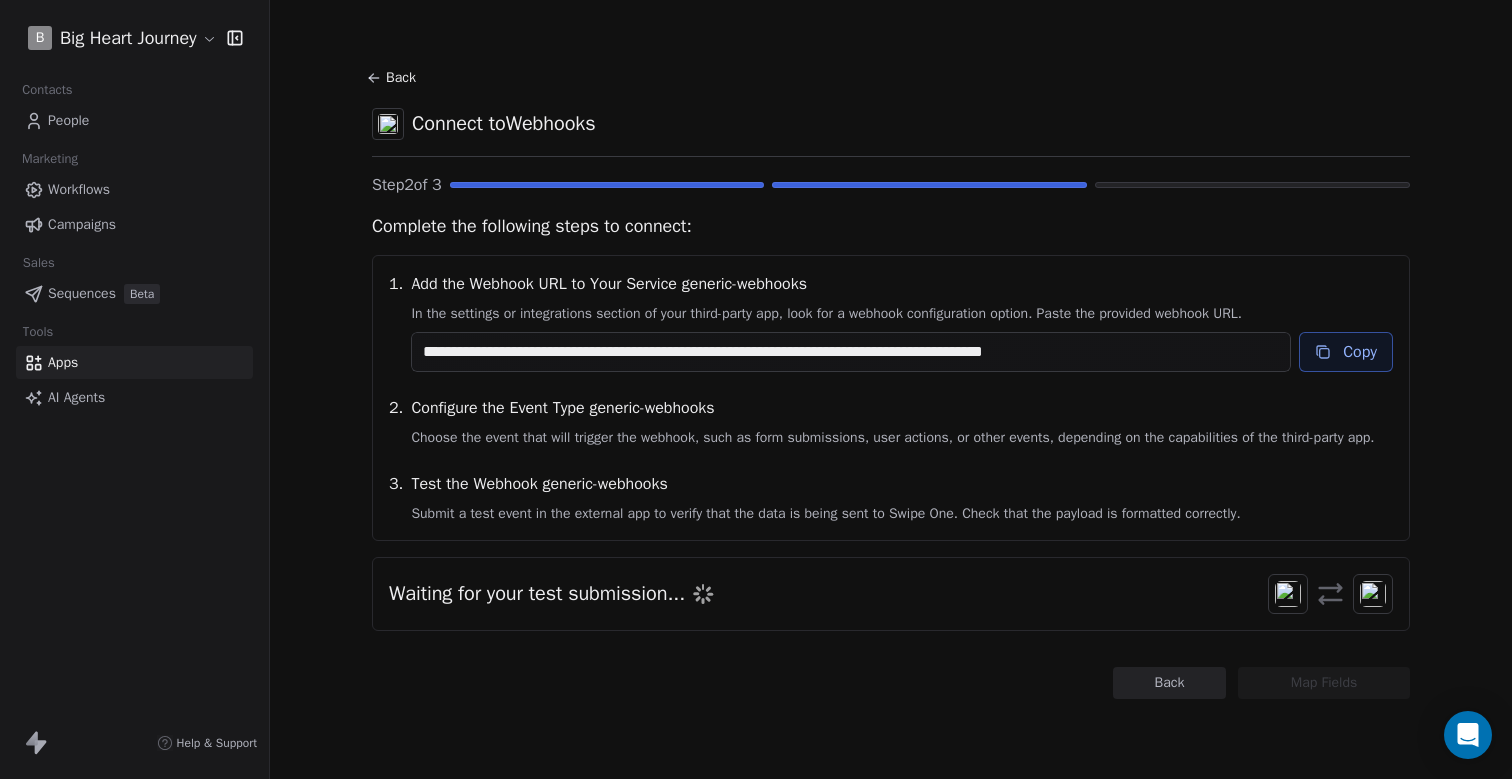 click on "Copy" at bounding box center (1346, 352) 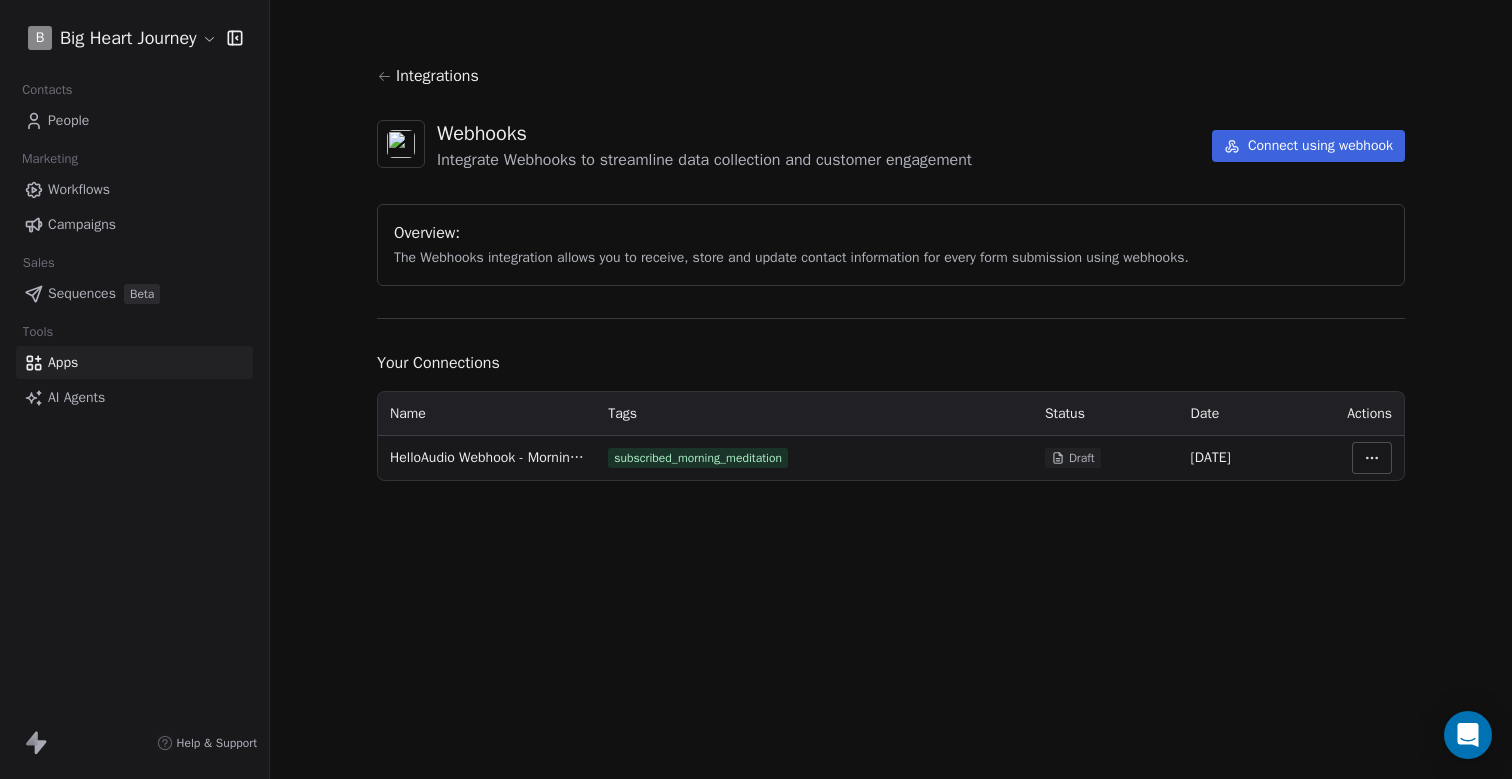click on "Integrations" at bounding box center [891, 76] 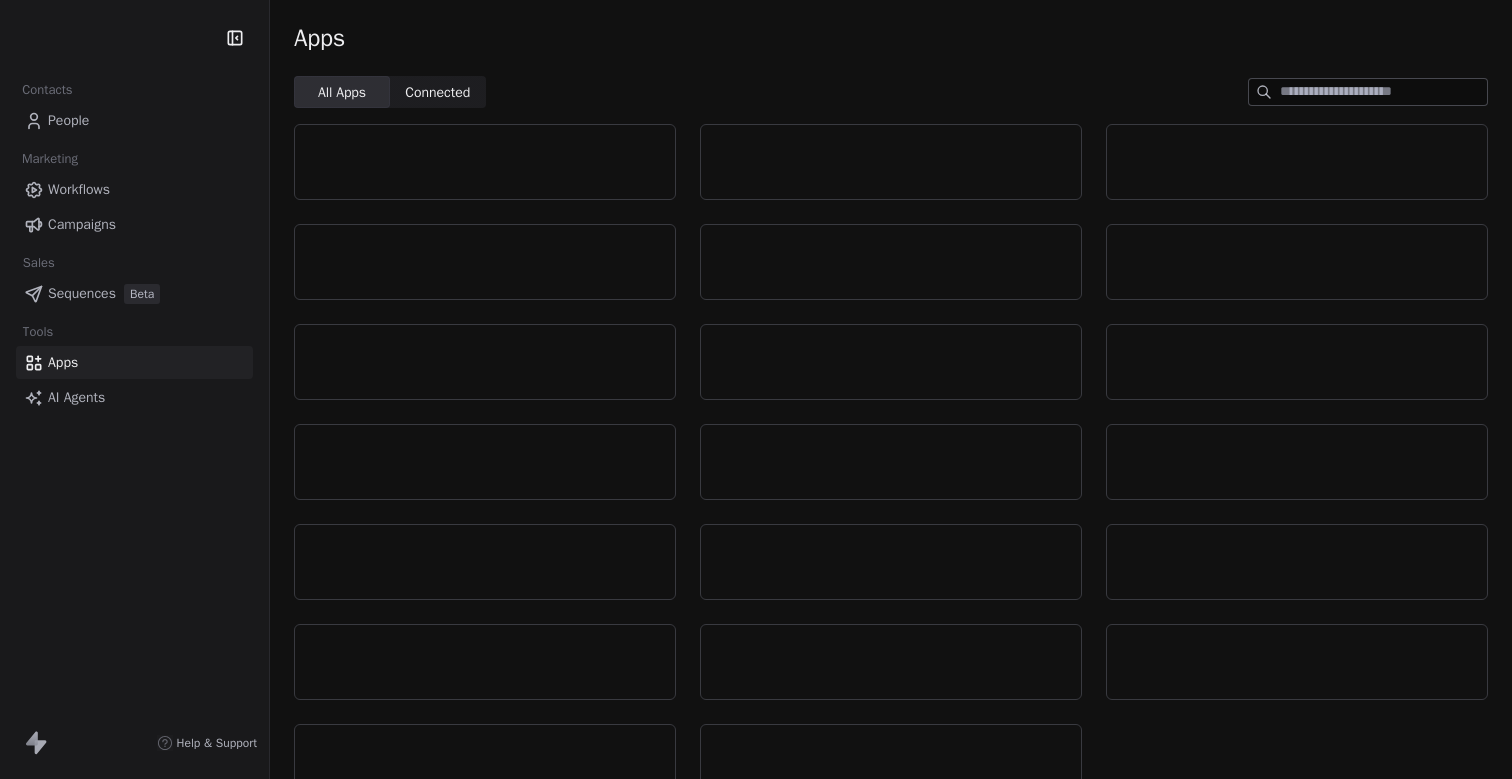 scroll, scrollTop: 0, scrollLeft: 0, axis: both 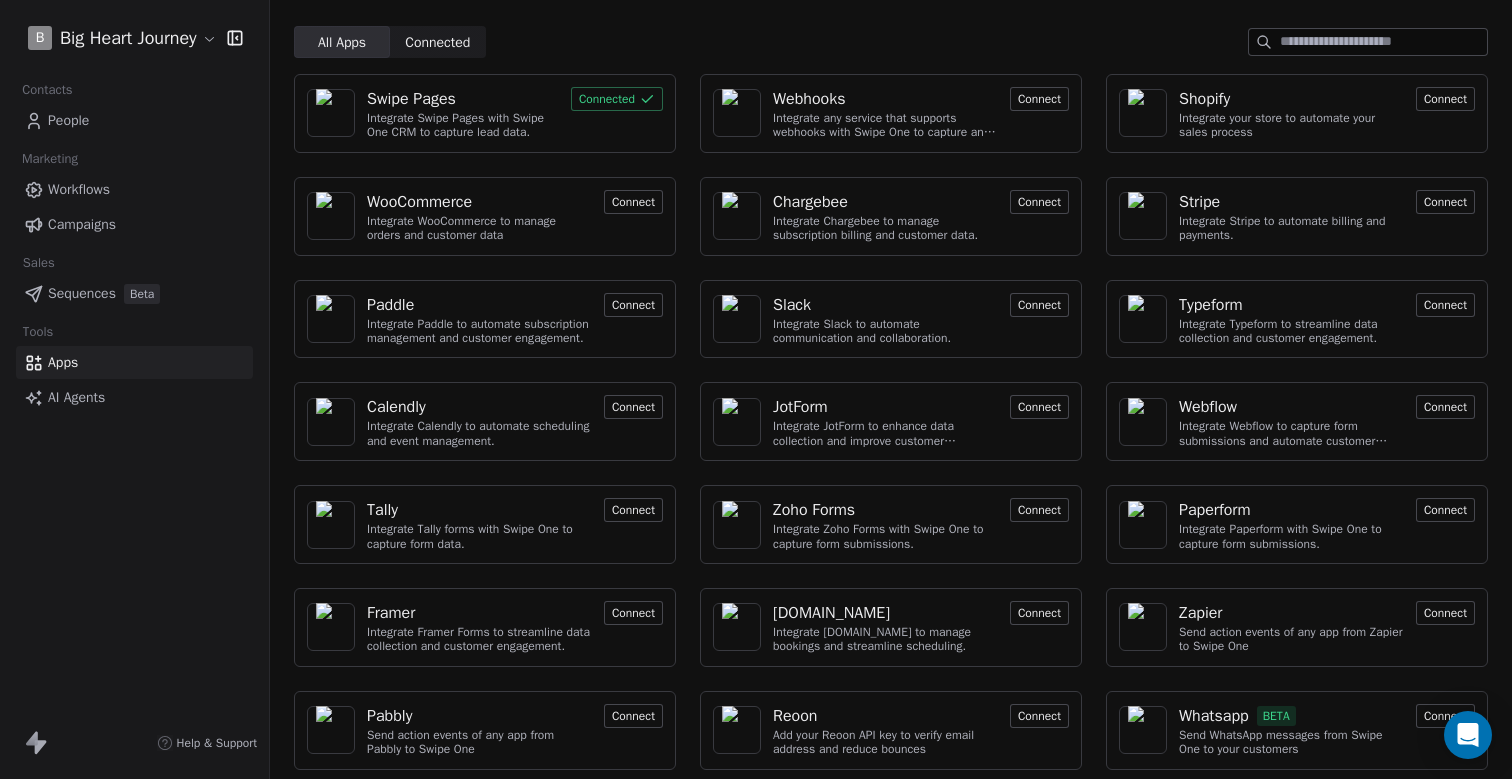 click on "Integrate any service that supports webhooks with Swipe One to capture and automate data workflows." at bounding box center (885, 125) 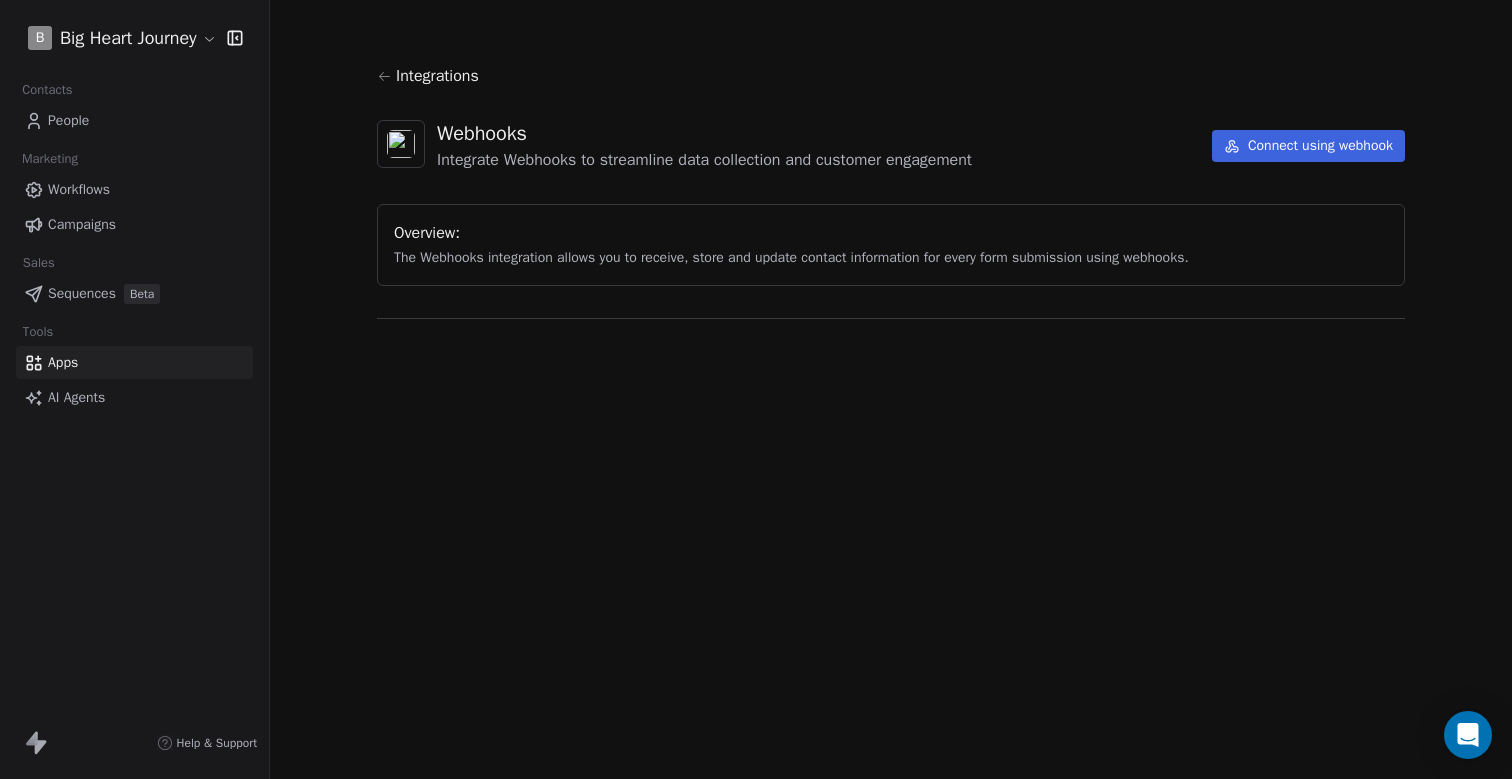 scroll, scrollTop: 0, scrollLeft: 0, axis: both 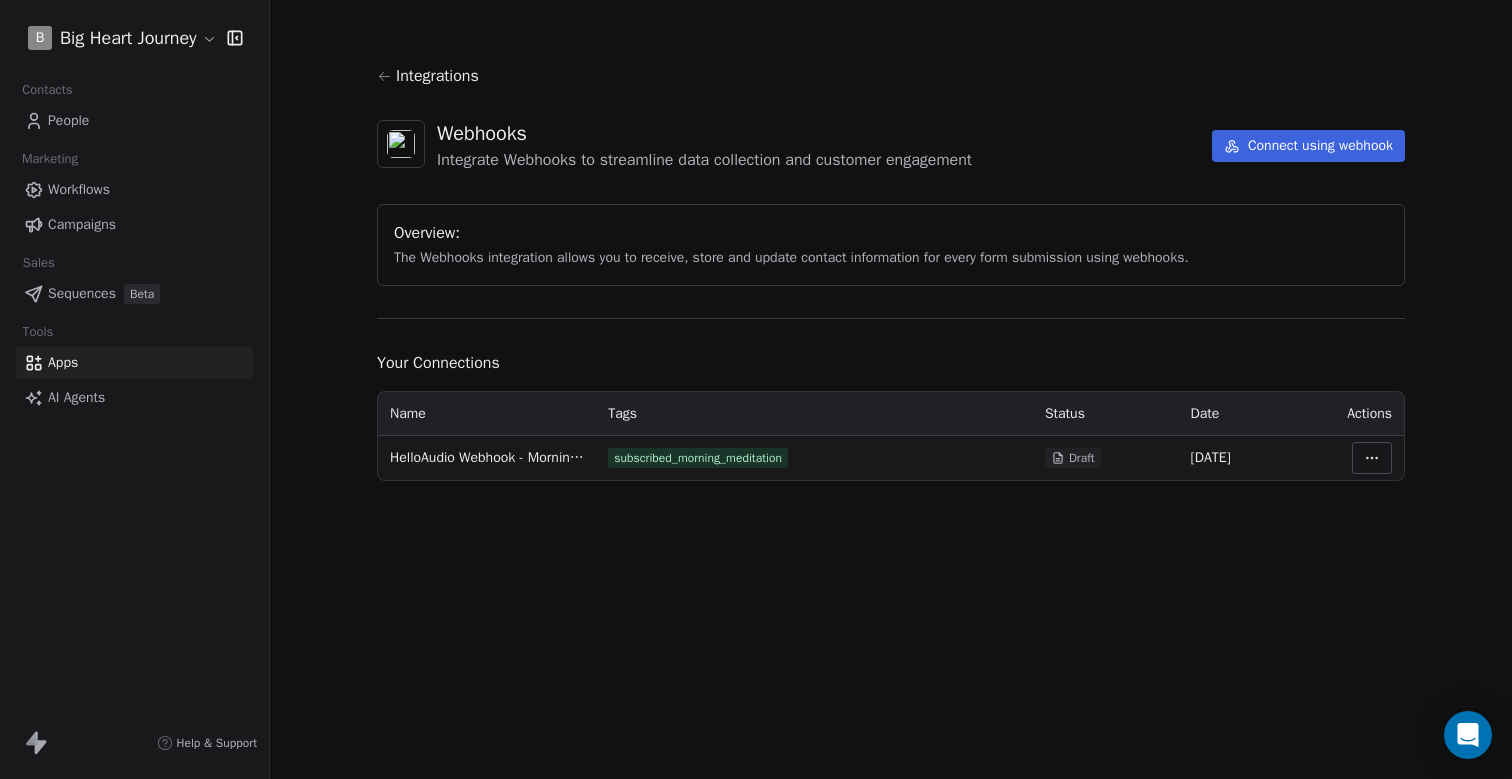 click on "Workflows" at bounding box center [79, 189] 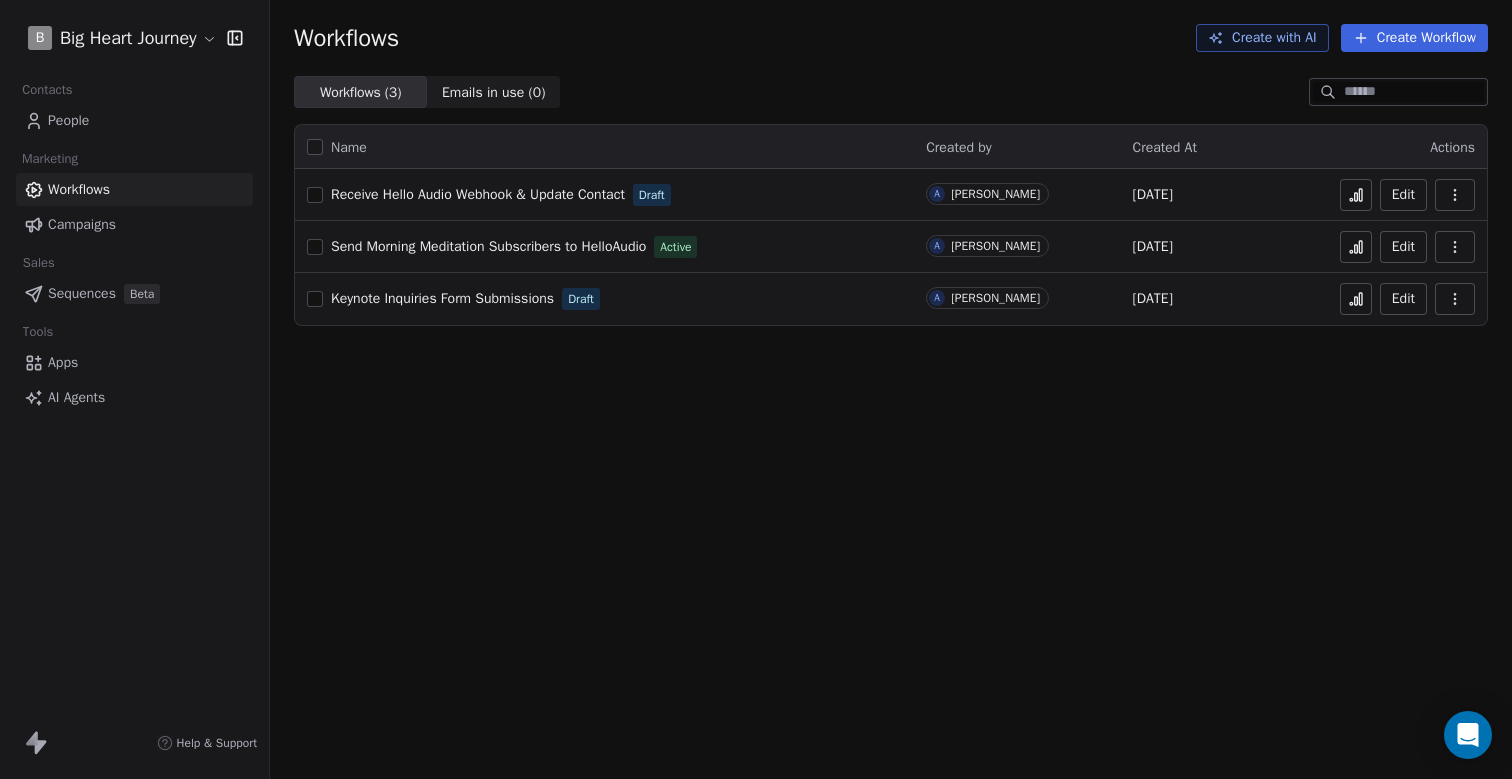 click on "Send Morning Meditation Subscribers to HelloAudio" at bounding box center (488, 246) 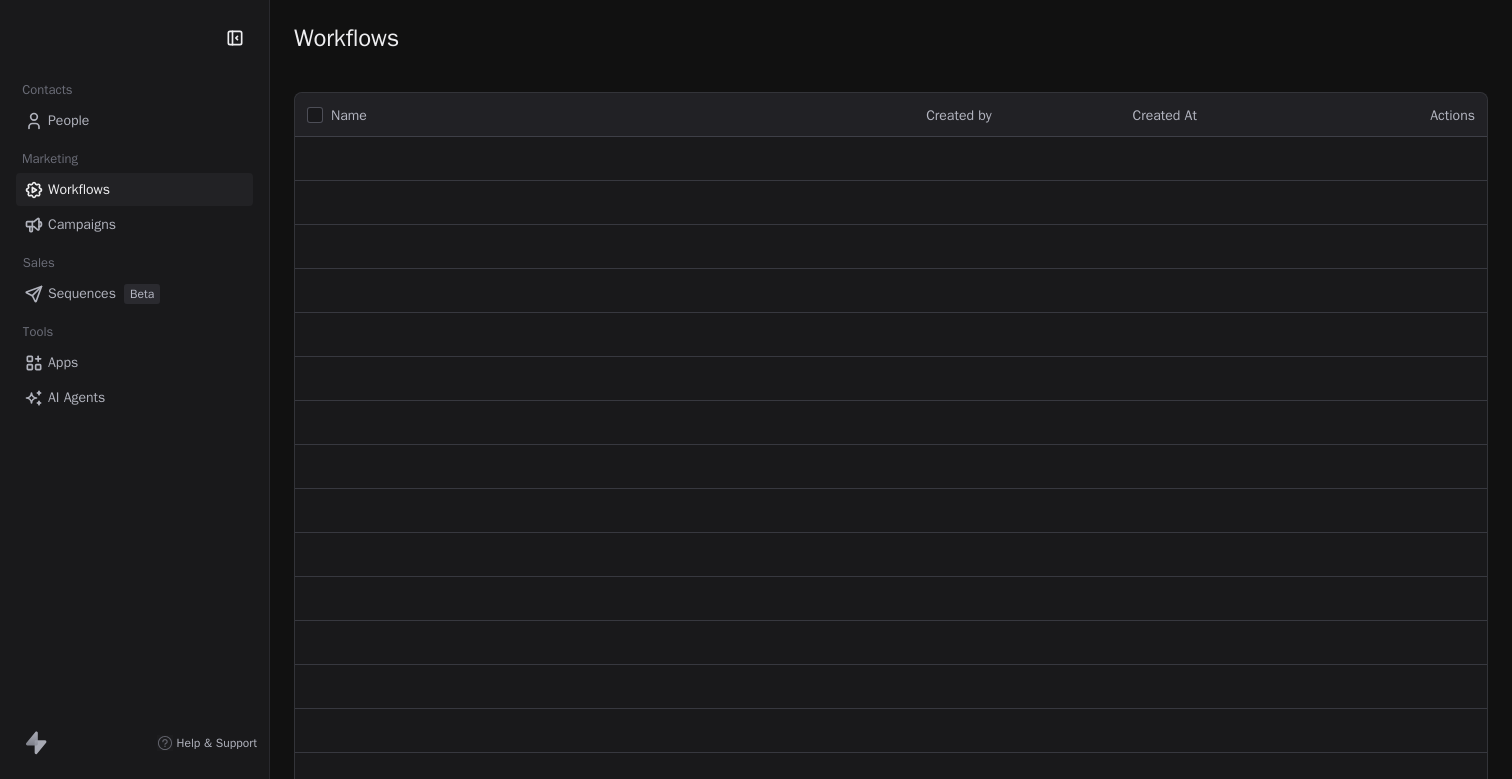 scroll, scrollTop: 0, scrollLeft: 0, axis: both 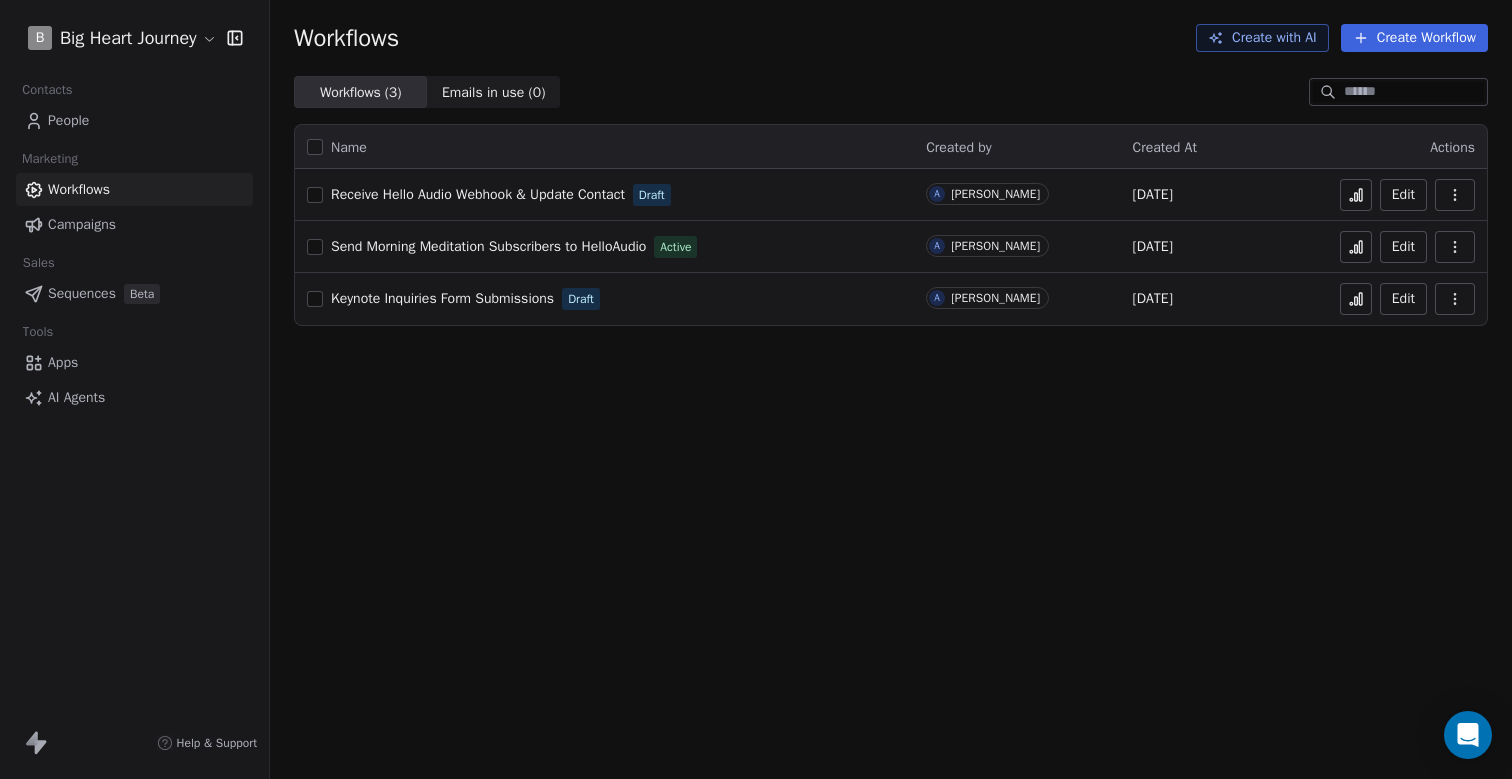 click at bounding box center (315, 195) 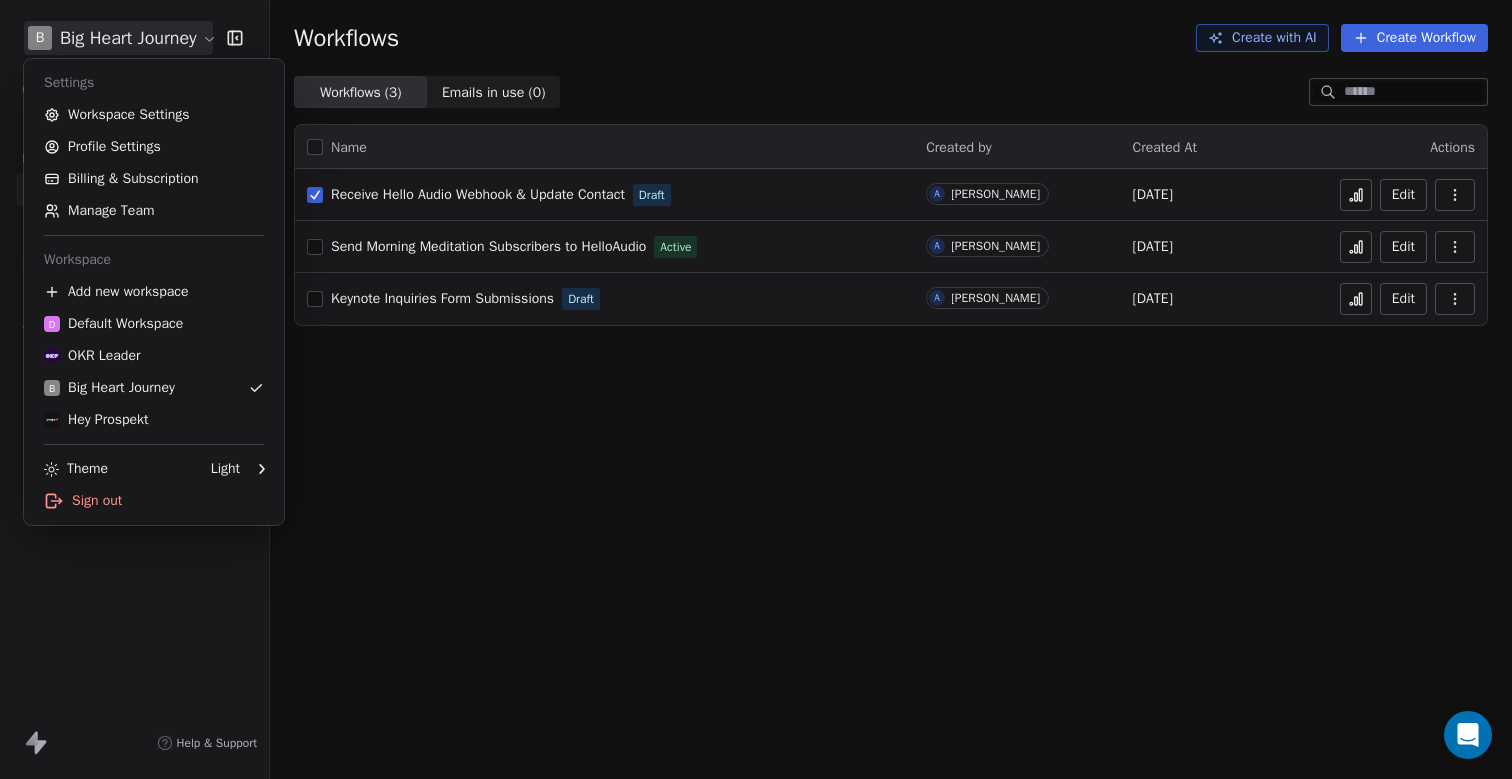 click on "B Big Heart Journey Contacts People Marketing Workflows Campaigns Sales Sequences Beta Tools Apps AI Agents Help & Support Workflows  Create with AI  Create Workflow Workflows ( 3 ) Workflows ( 3 ) Emails in use ( 0 ) Emails in use ( 0 ) Name Created by Created At Actions Receive Hello Audio Webhook & Update Contact Draft A [PERSON_NAME] [DATE] Edit Send Morning Meditation Subscribers to HelloAudio Active A [PERSON_NAME] [DATE] Edit Keynote Inquiries Form Submissions Draft A [PERSON_NAME] [DATE] Edit
Settings Workspace Settings Profile Settings Billing & Subscription Manage Team   Workspace Add new workspace D Default Workspace OKR Leader B Big Heart Journey Hey Prospekt Theme Light Sign out" at bounding box center (756, 389) 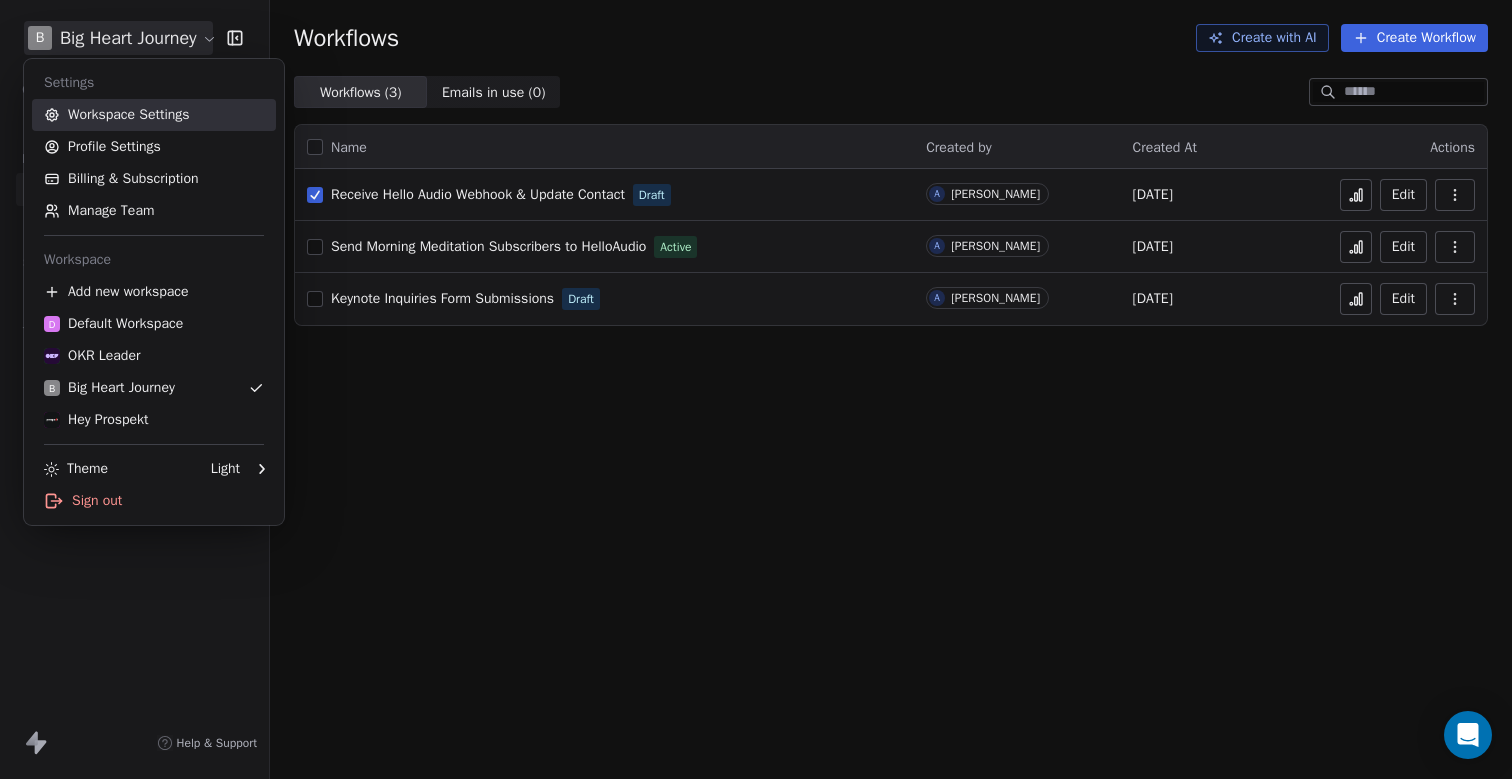 click on "Workspace Settings" at bounding box center (154, 115) 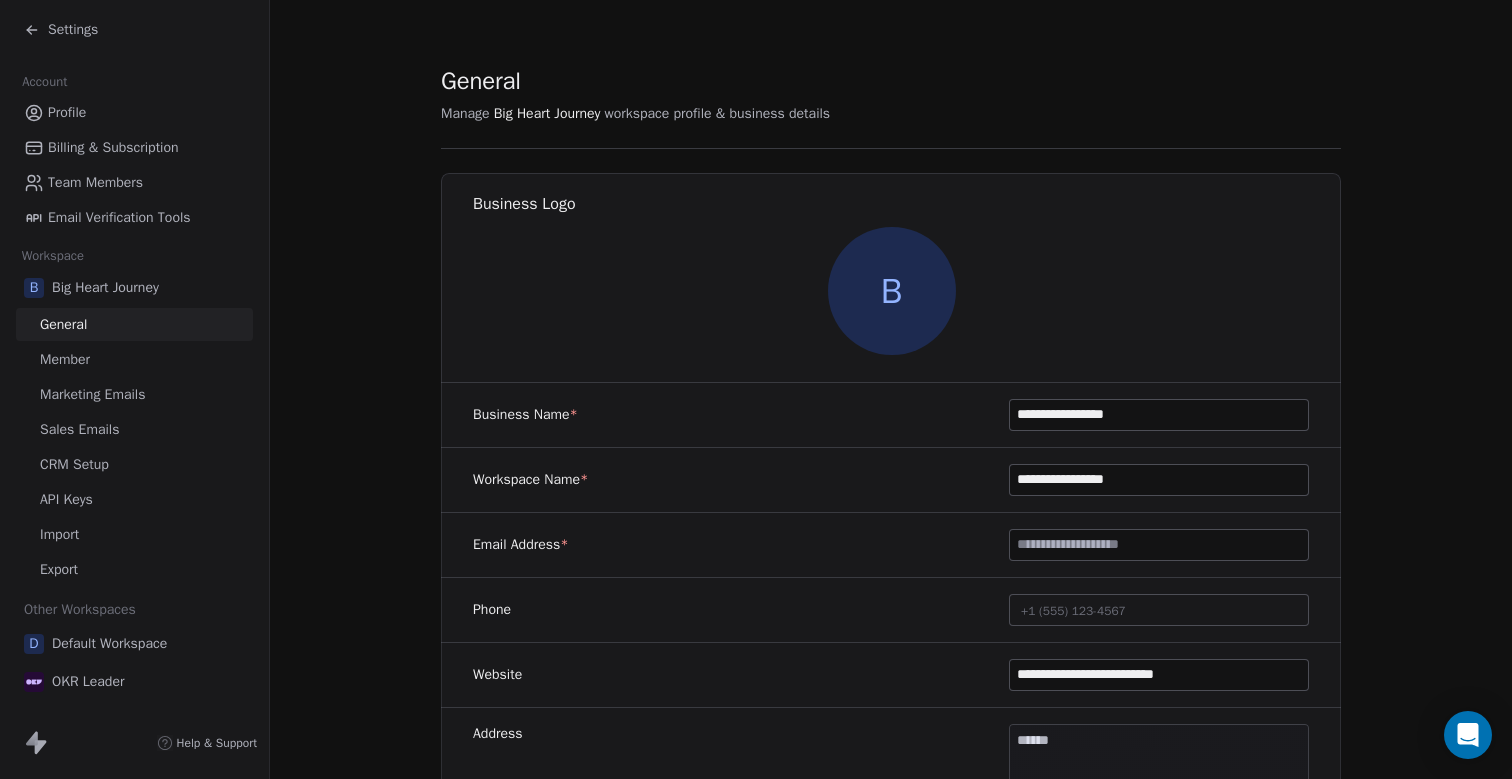 click on "API Keys" at bounding box center (66, 499) 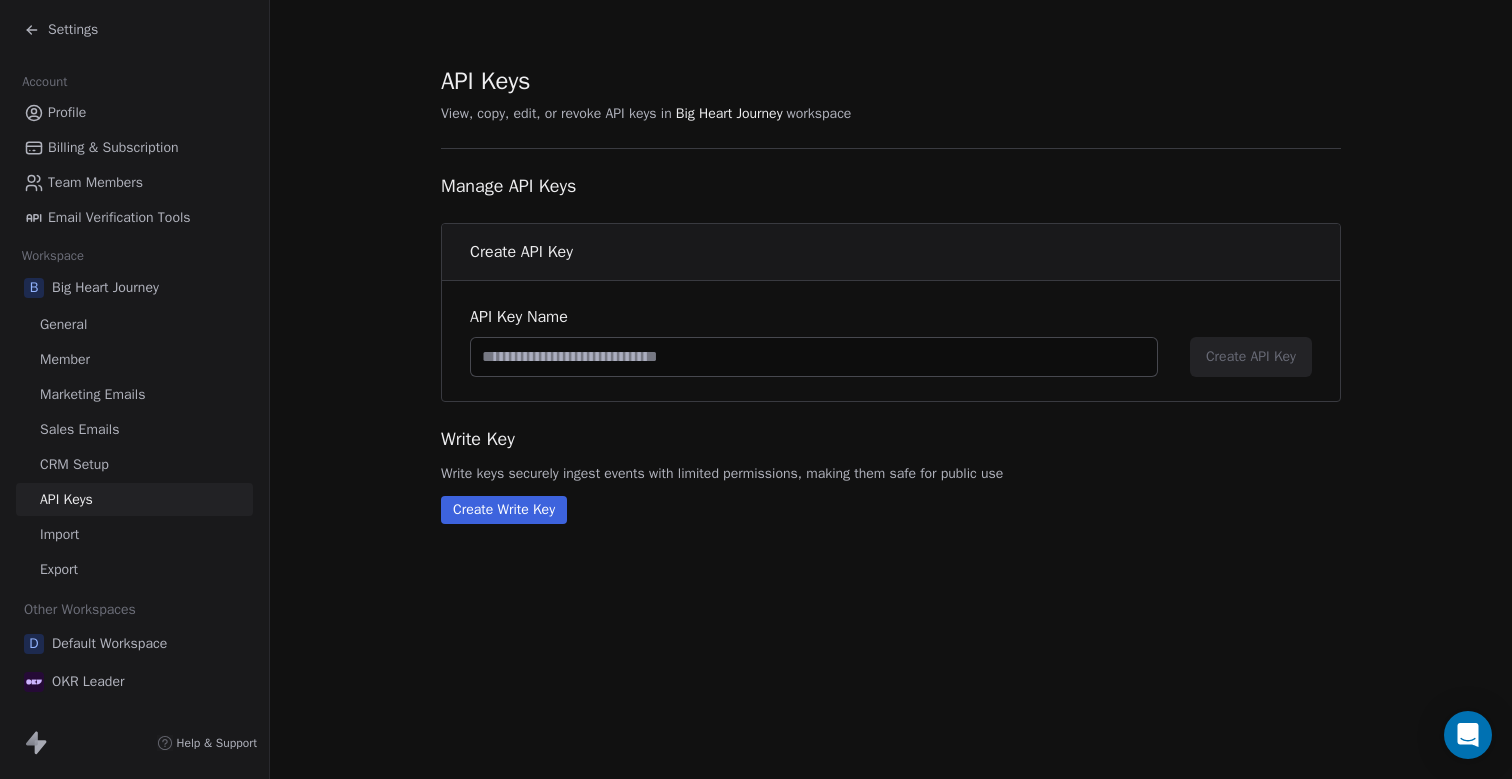 click at bounding box center (814, 357) 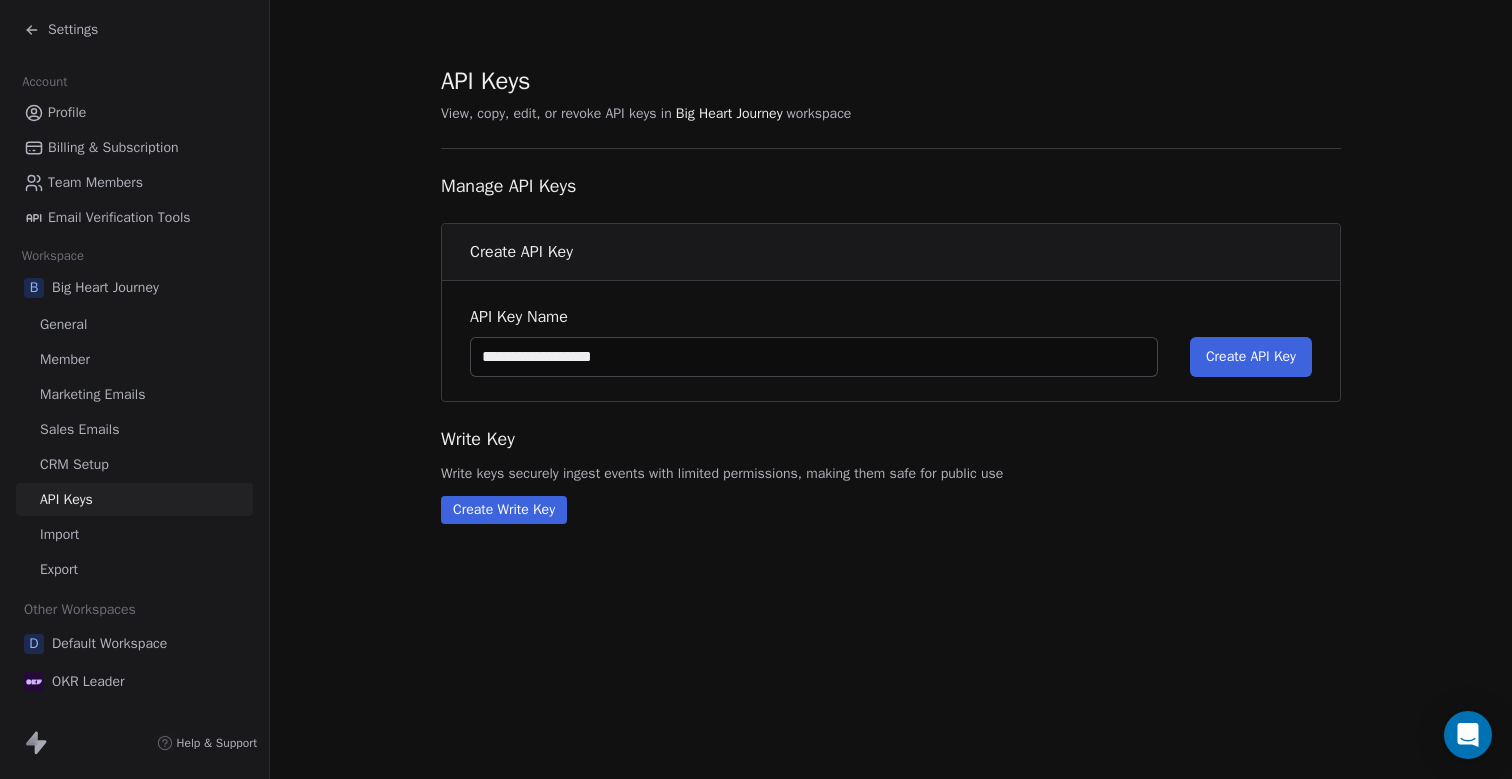 type on "**********" 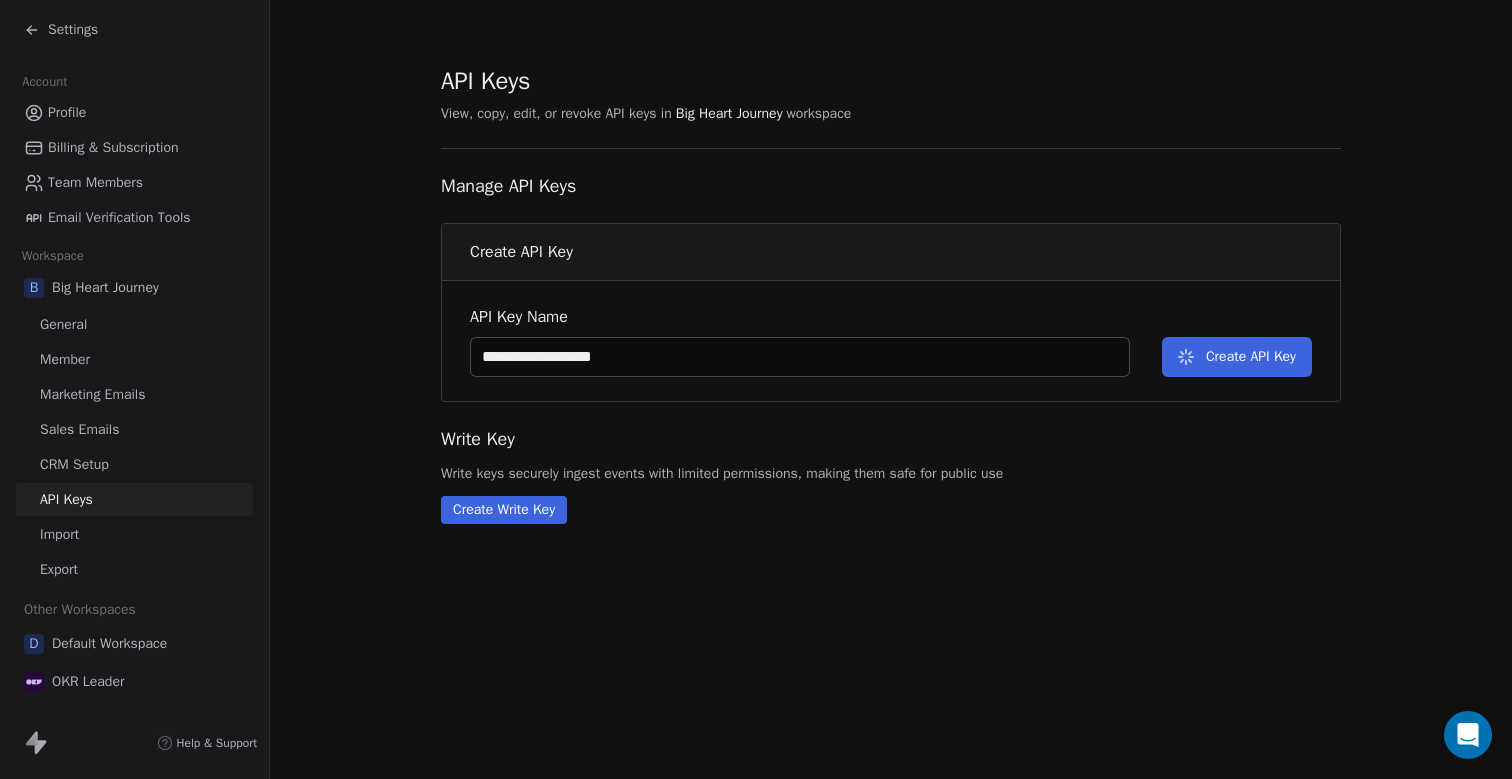type 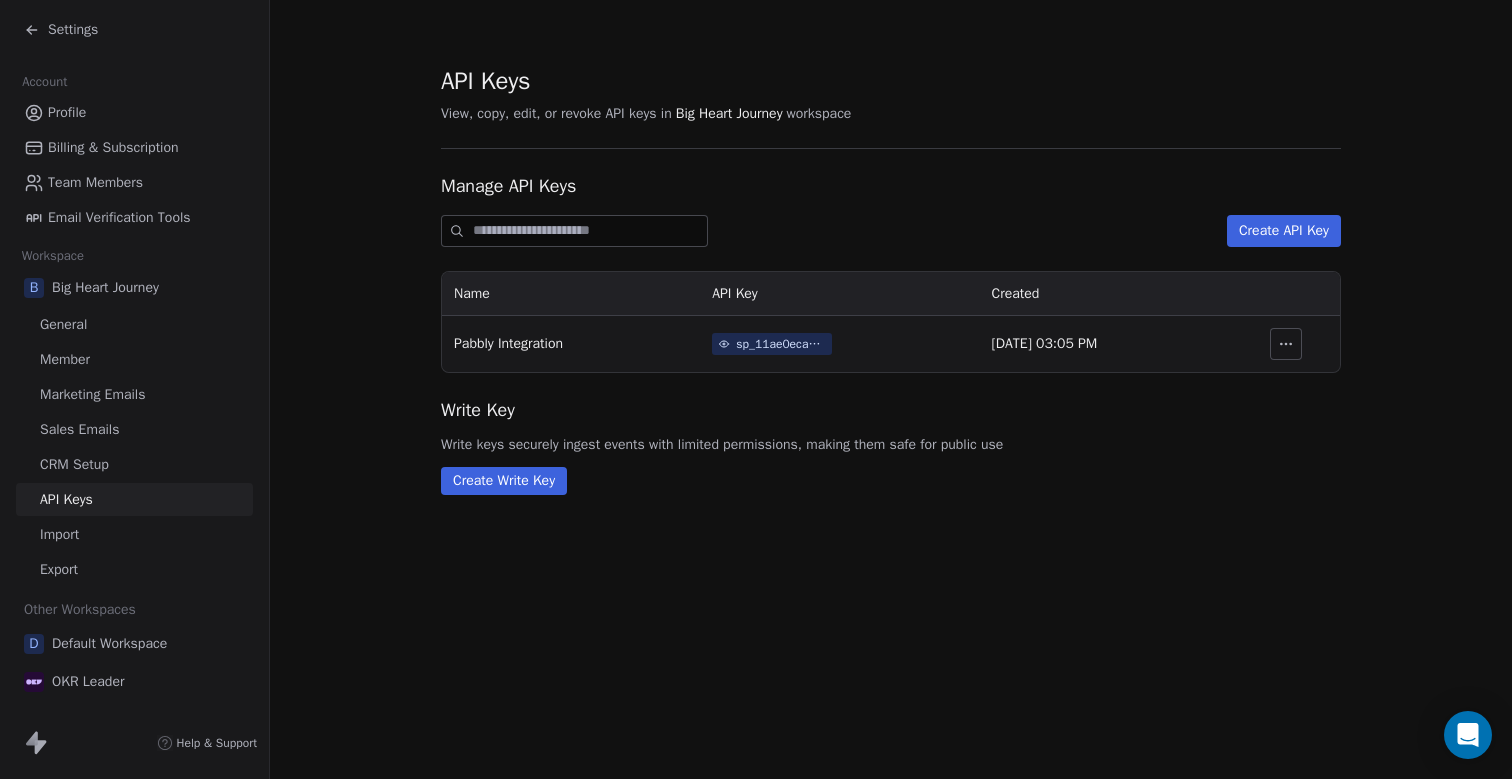 click on "Create Write Key" at bounding box center [504, 481] 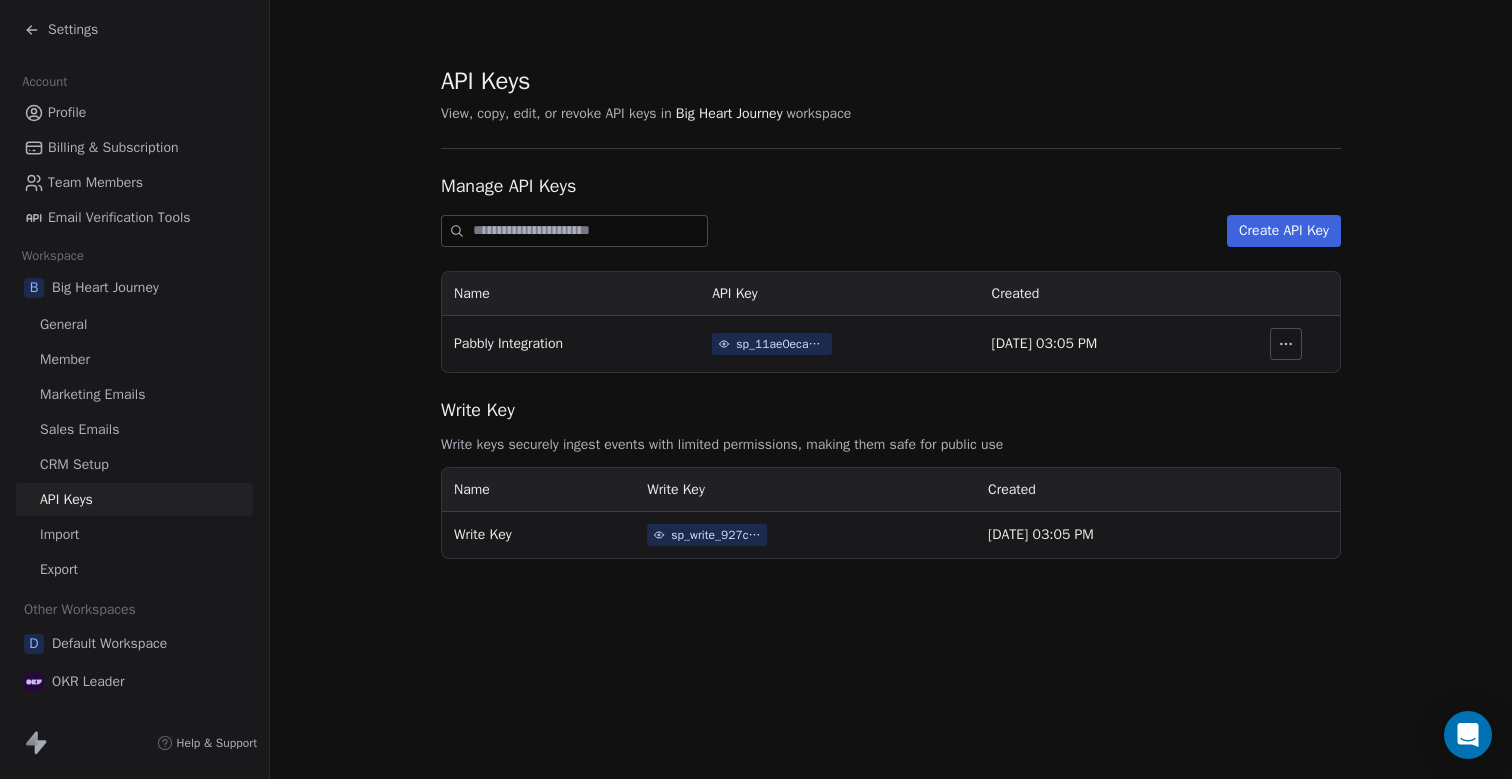 click 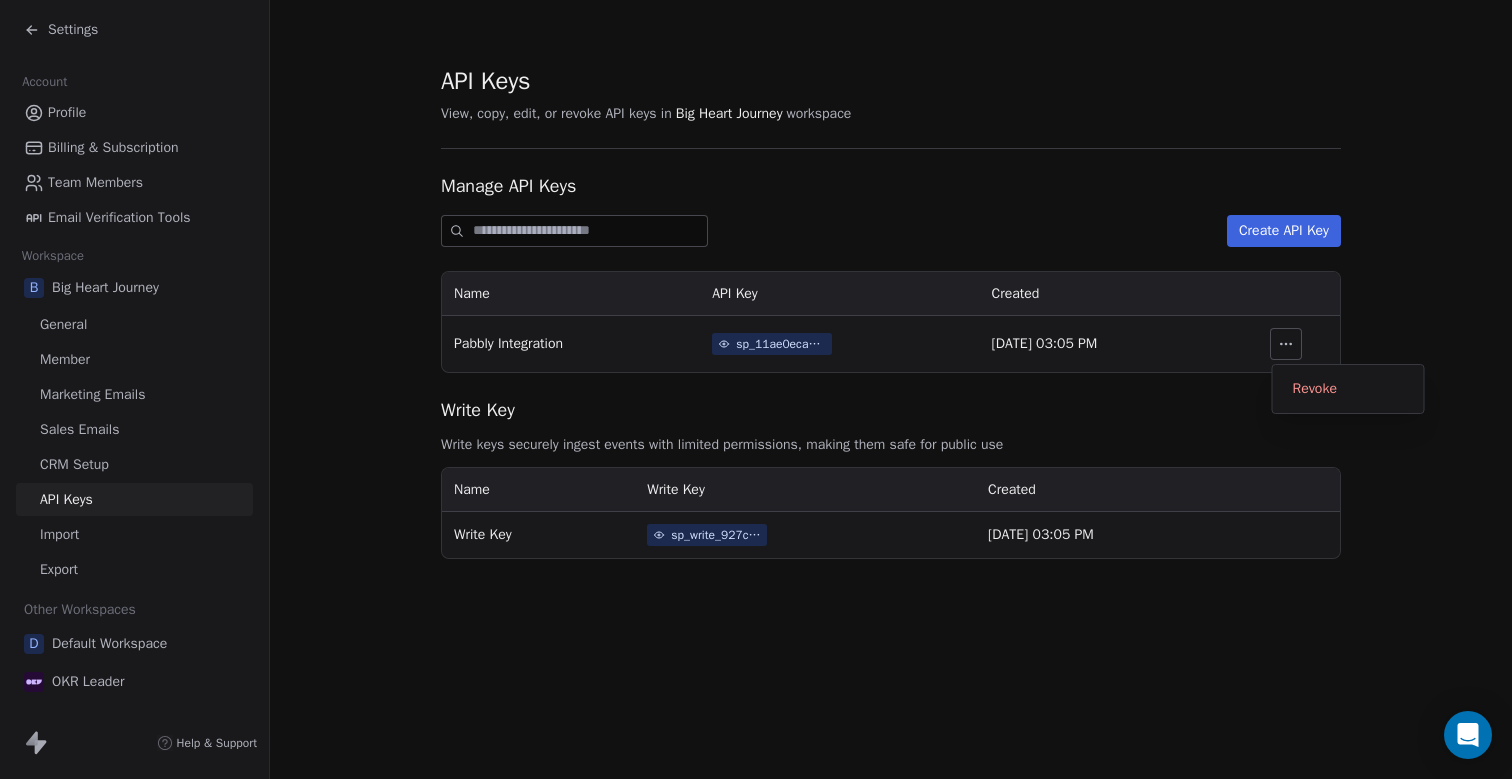 click on "sp_11ae0eca99bb4fd3905cf1f343194e37" at bounding box center (781, 344) 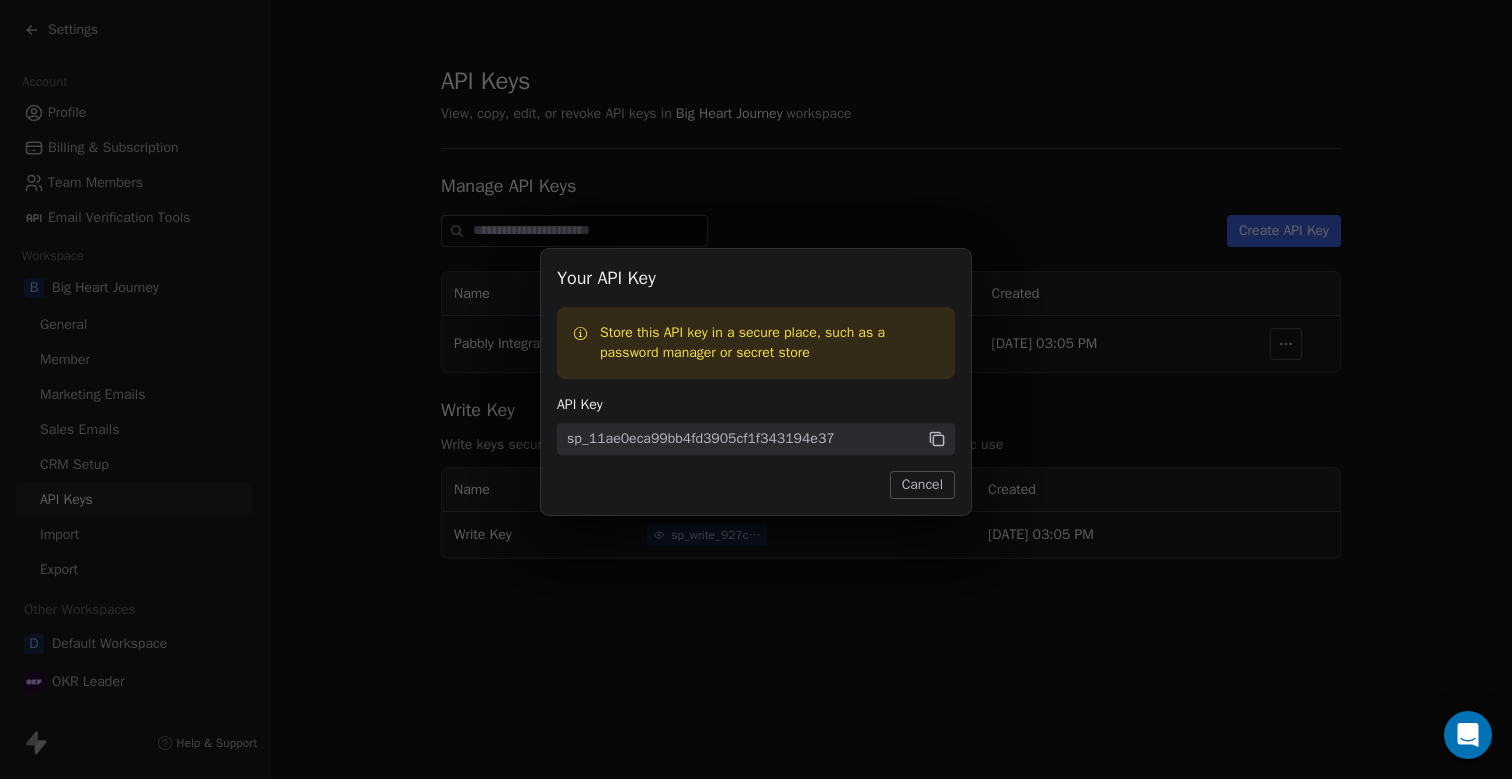 click 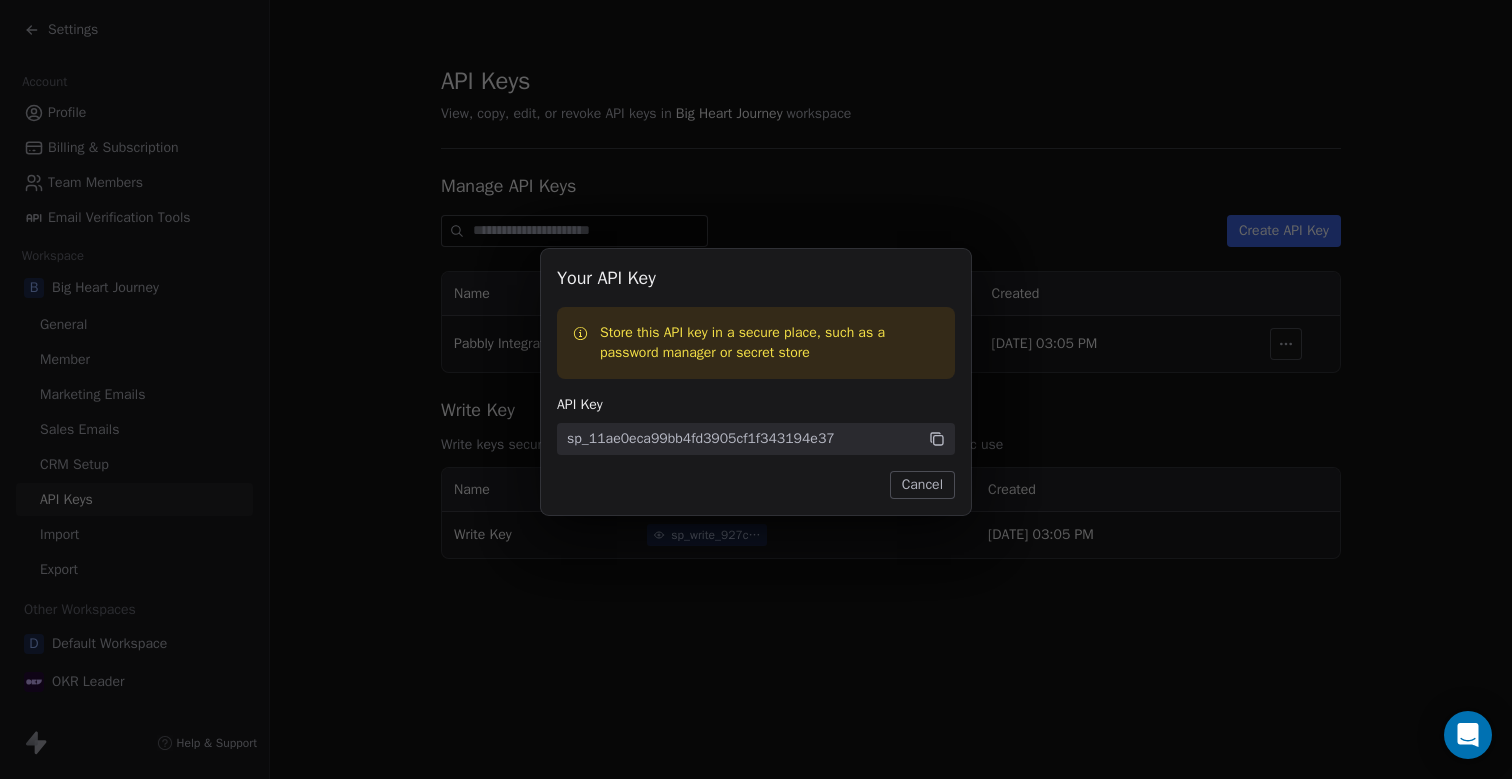 click on "Cancel" at bounding box center [922, 485] 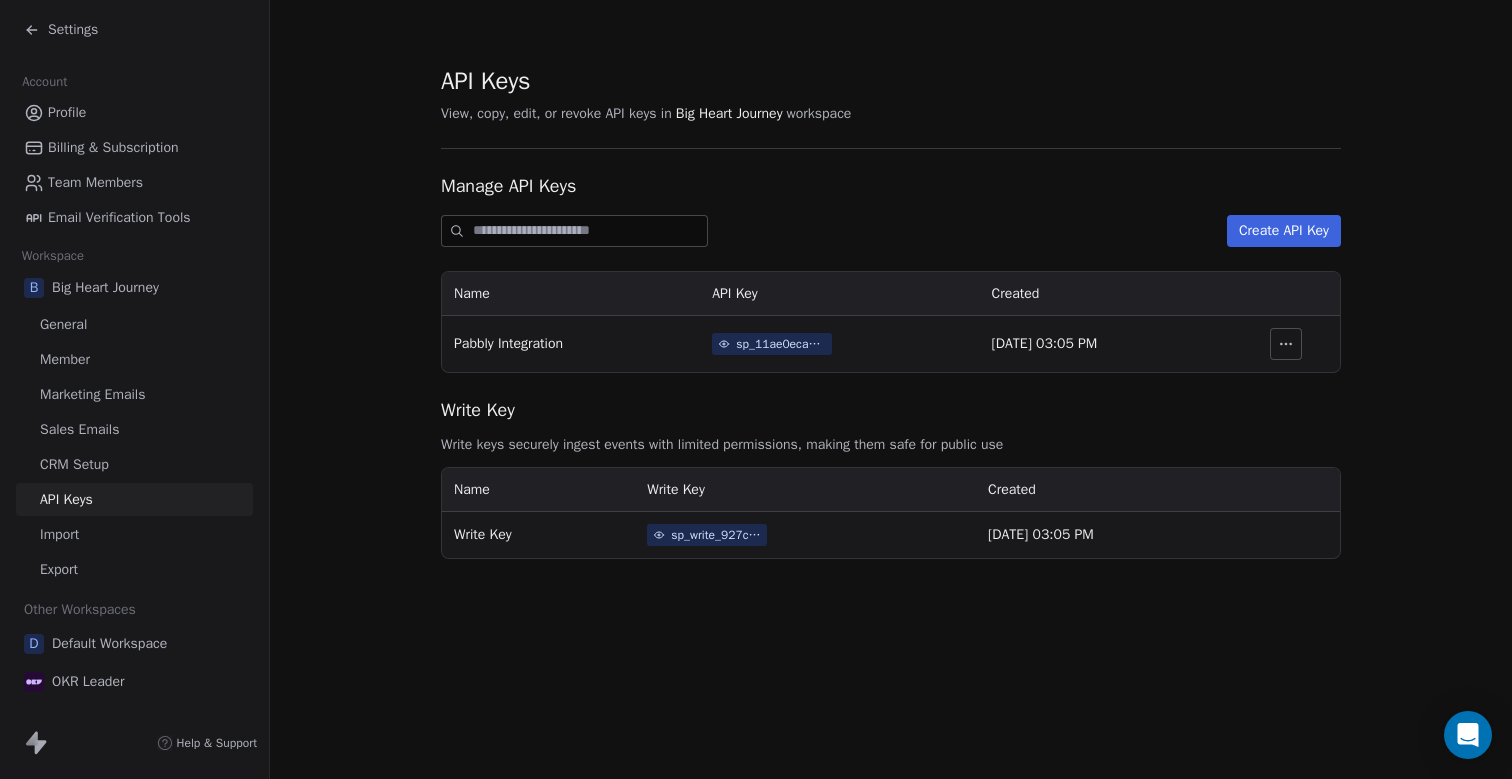 click on "Settings" at bounding box center [138, 30] 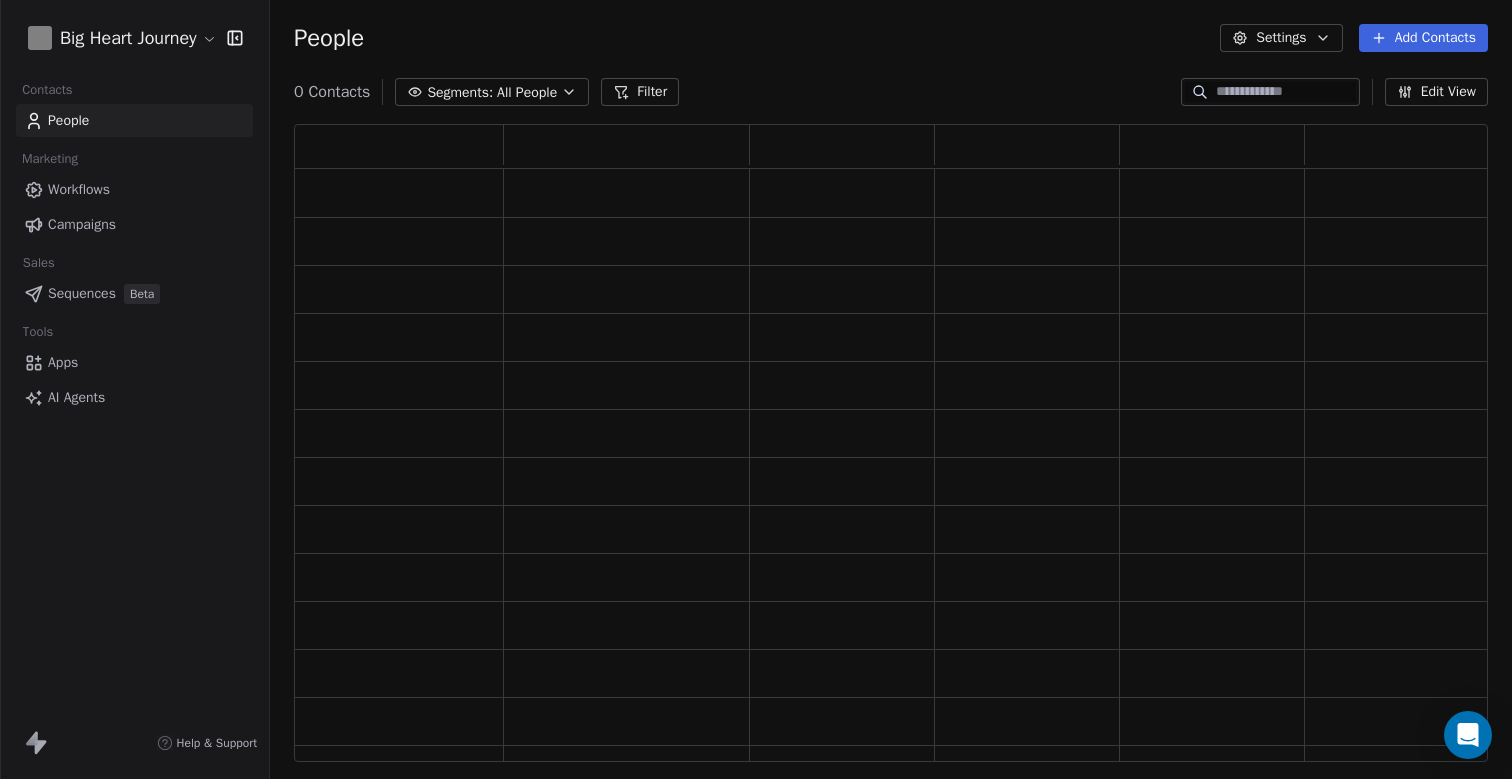 scroll, scrollTop: 1, scrollLeft: 1, axis: both 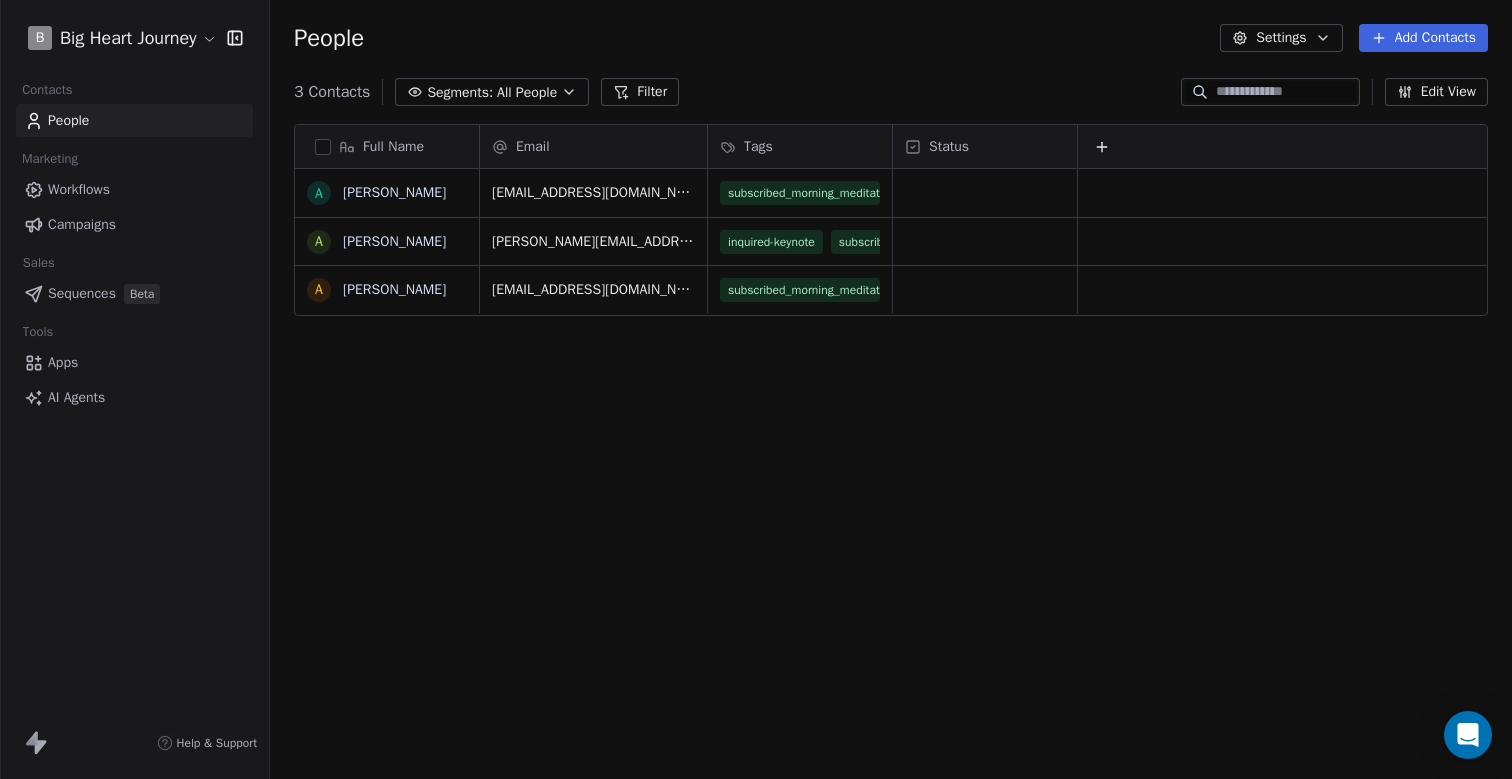 click on "Workflows" at bounding box center (134, 189) 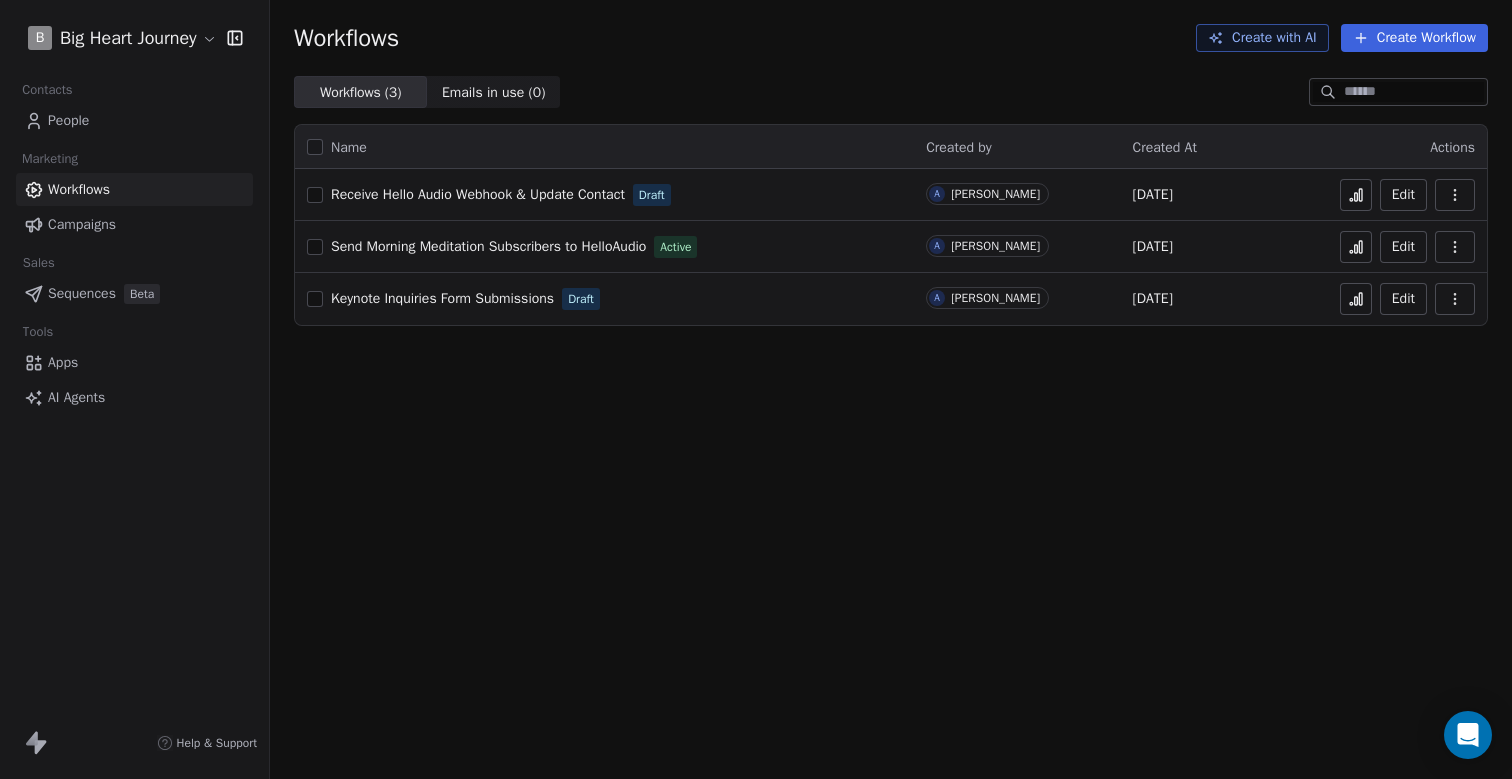 click on "Receive Hello Audio Webhook & Update Contact Draft" at bounding box center (604, 195) 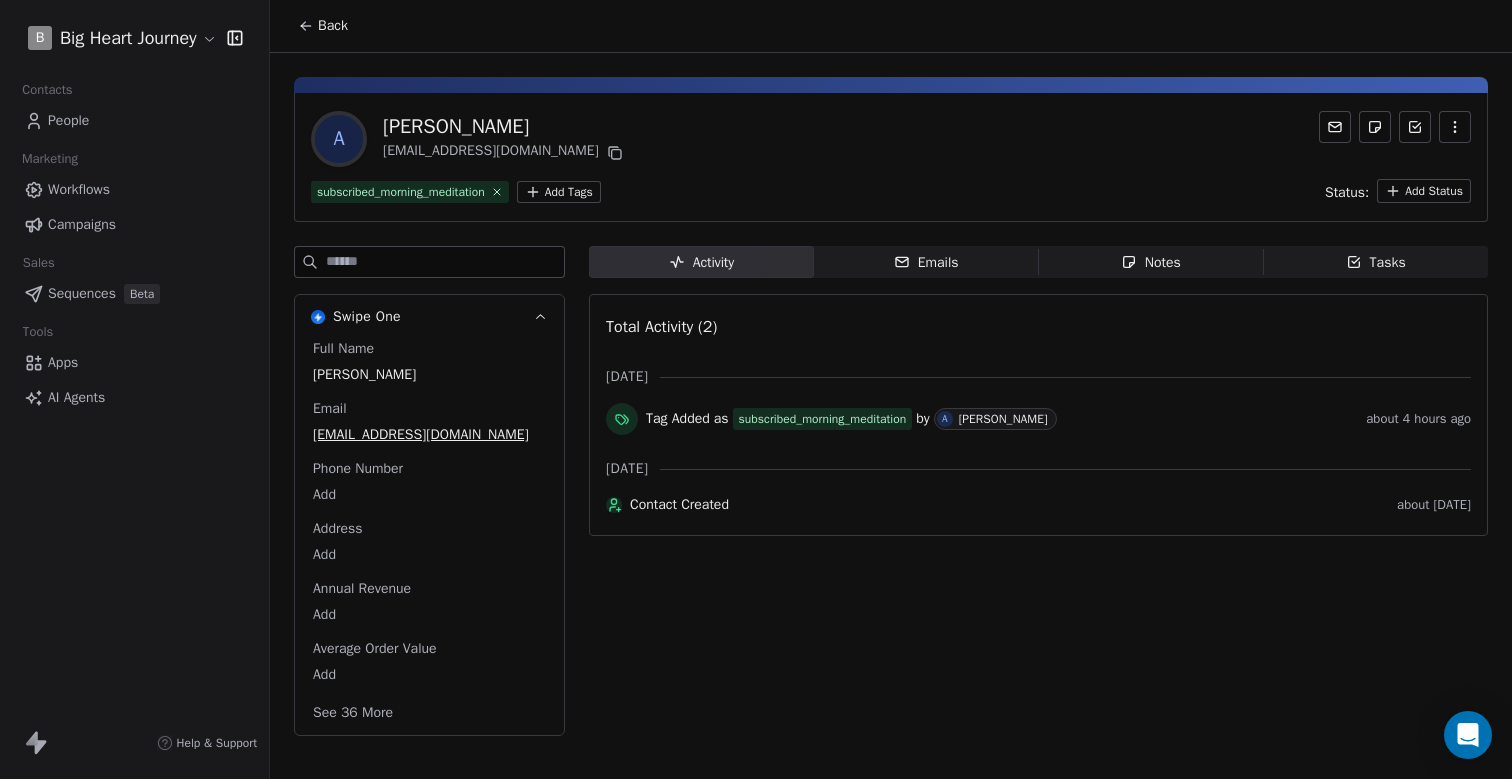 scroll, scrollTop: 0, scrollLeft: 0, axis: both 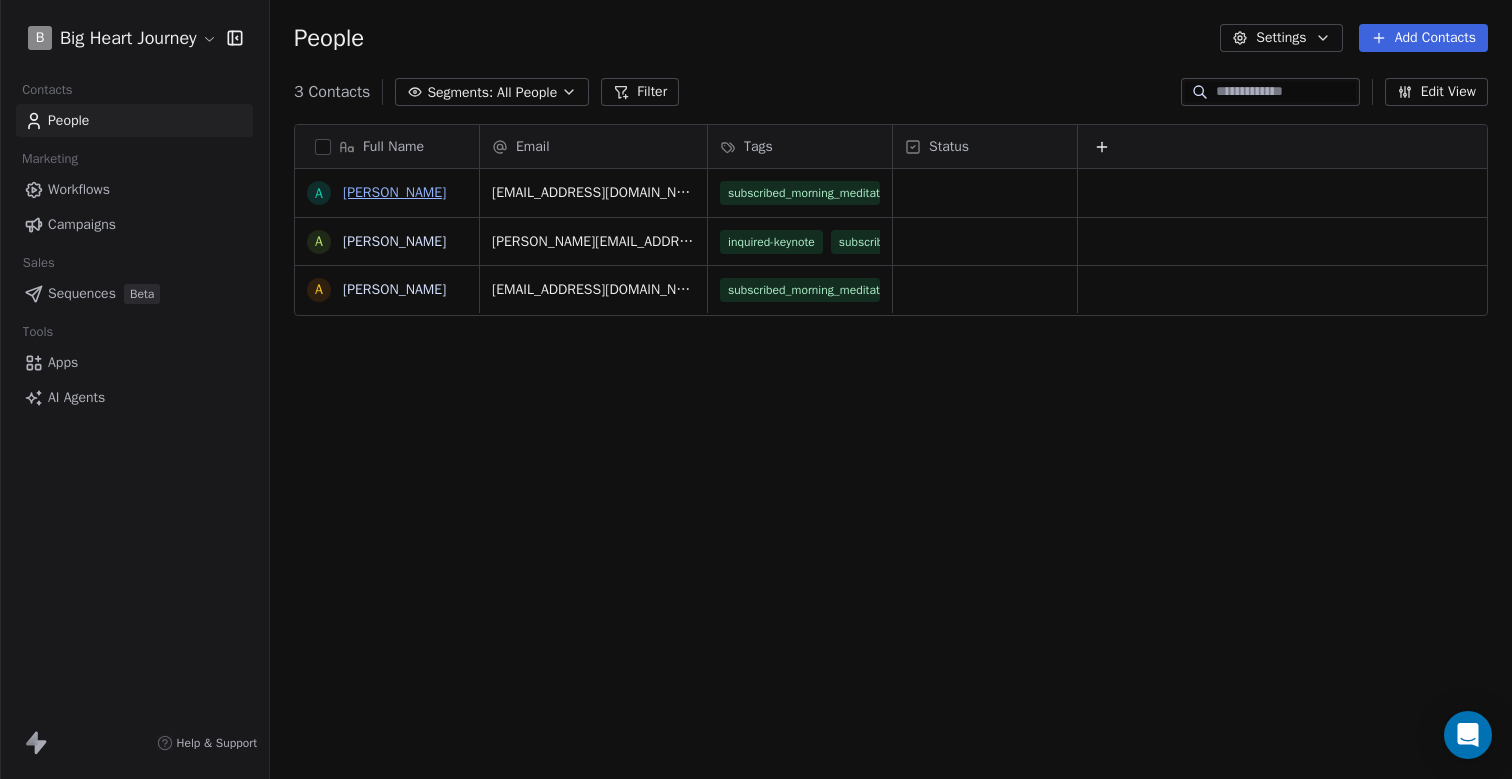 click on "Alison" at bounding box center [394, 192] 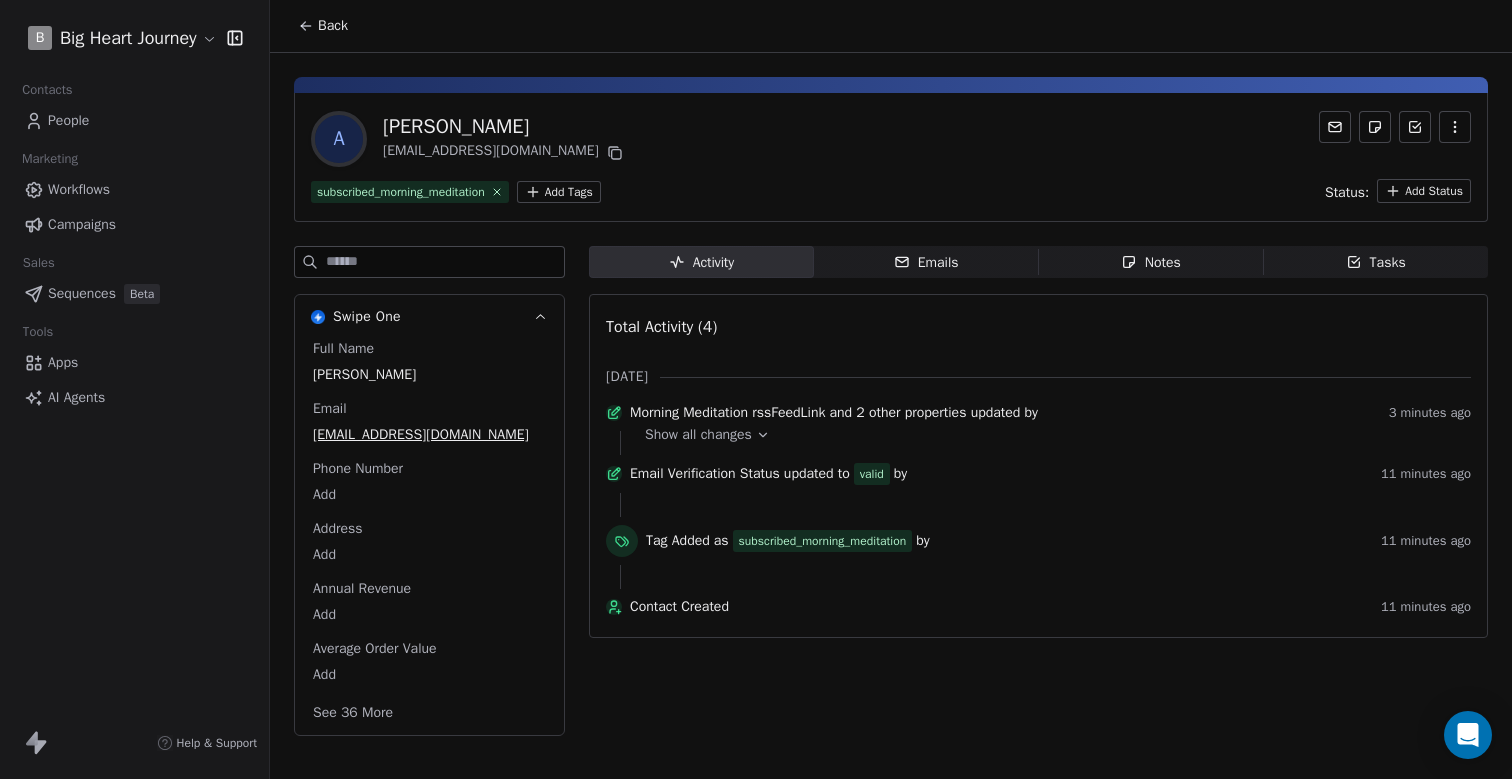 click on "Show all changes" at bounding box center (698, 435) 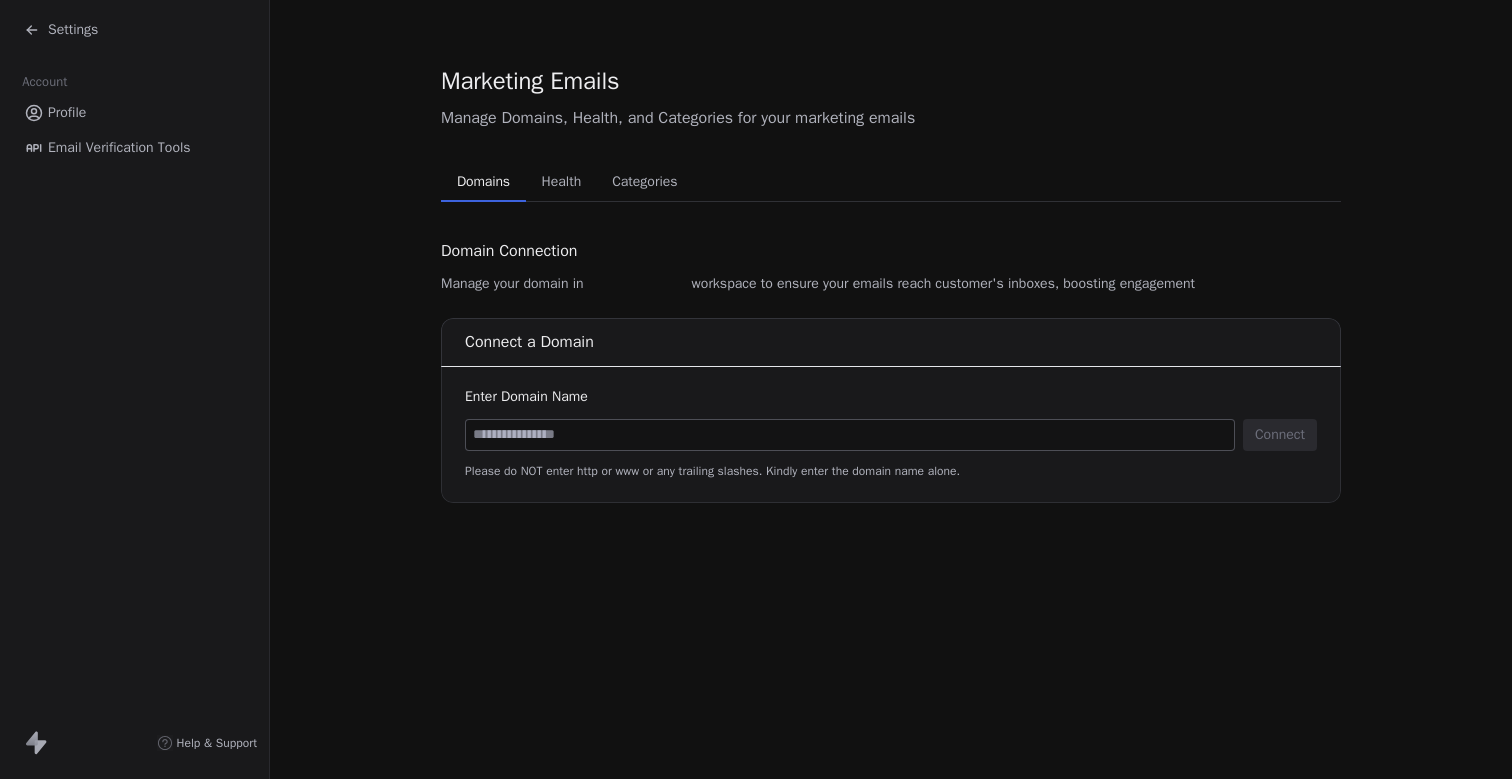 scroll, scrollTop: 0, scrollLeft: 0, axis: both 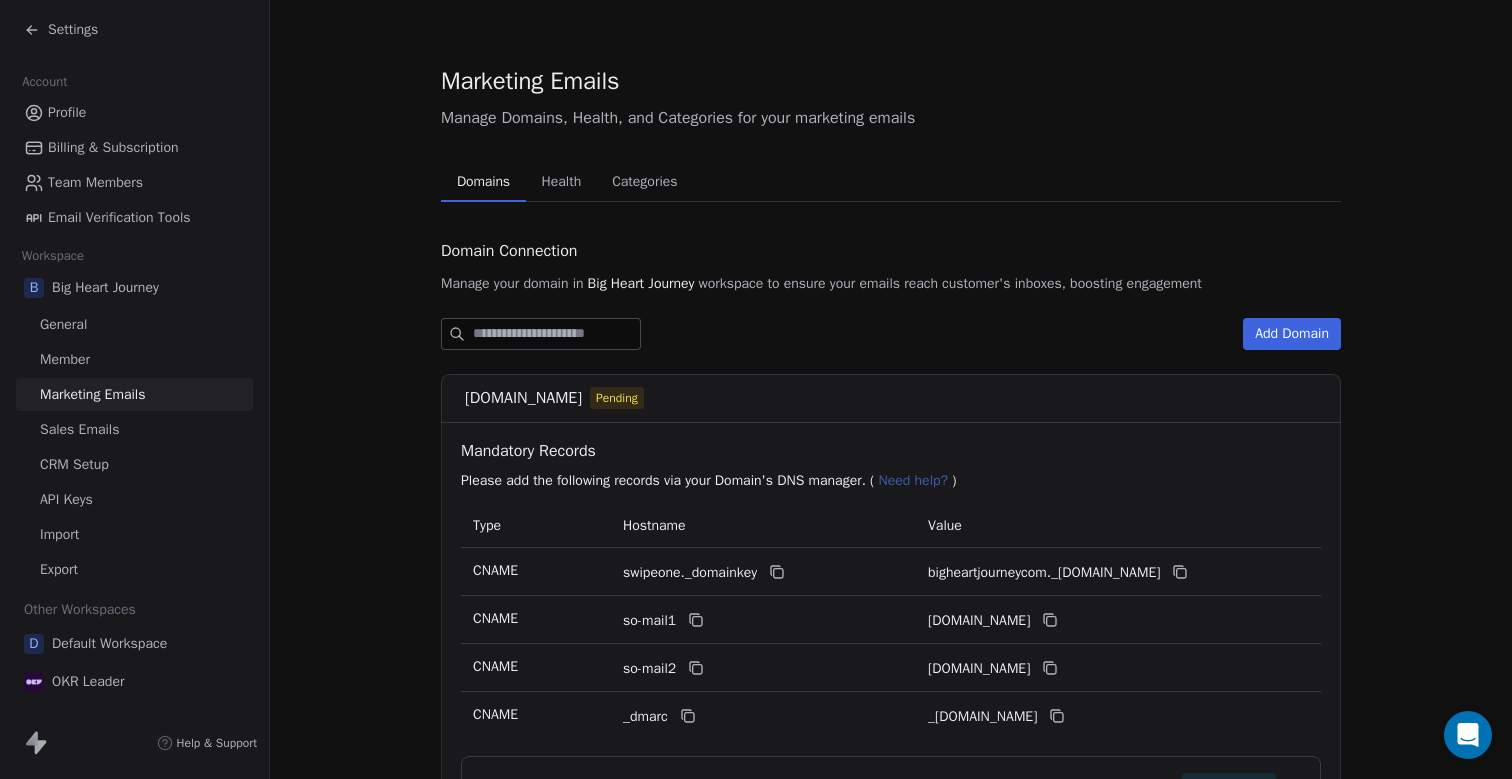 click on "Pending" at bounding box center (617, 398) 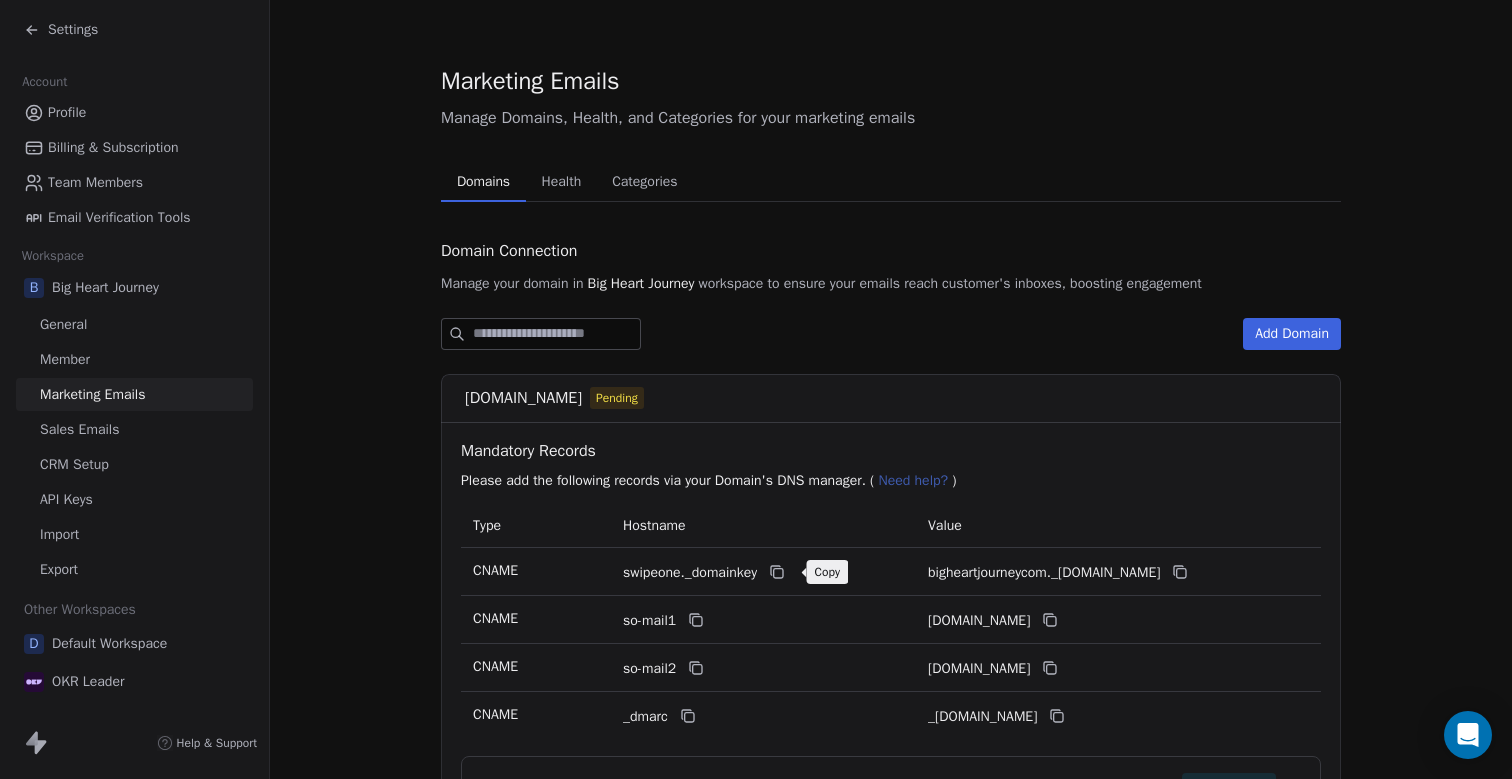 click 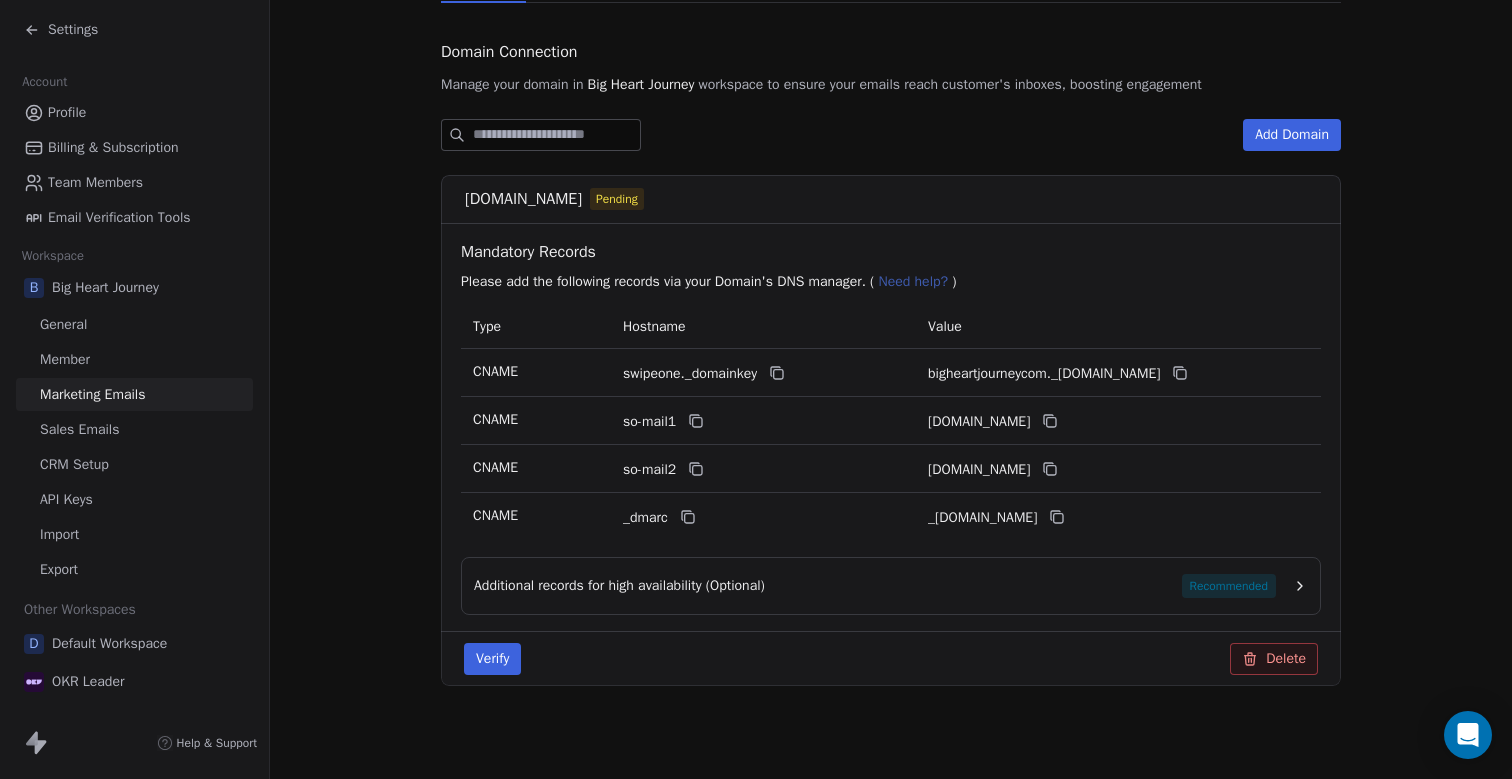 scroll, scrollTop: 202, scrollLeft: 0, axis: vertical 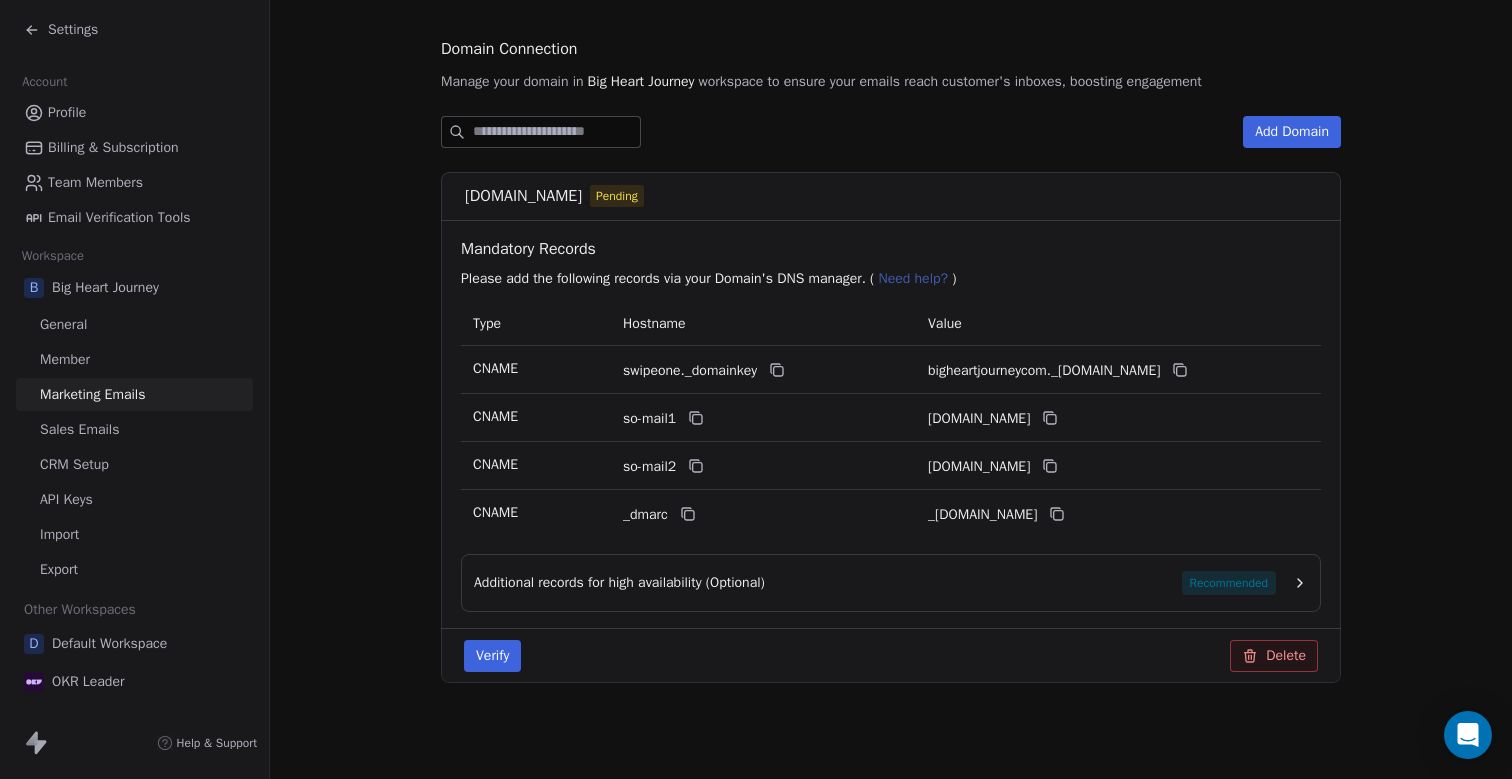 click on "Verify" at bounding box center [492, 656] 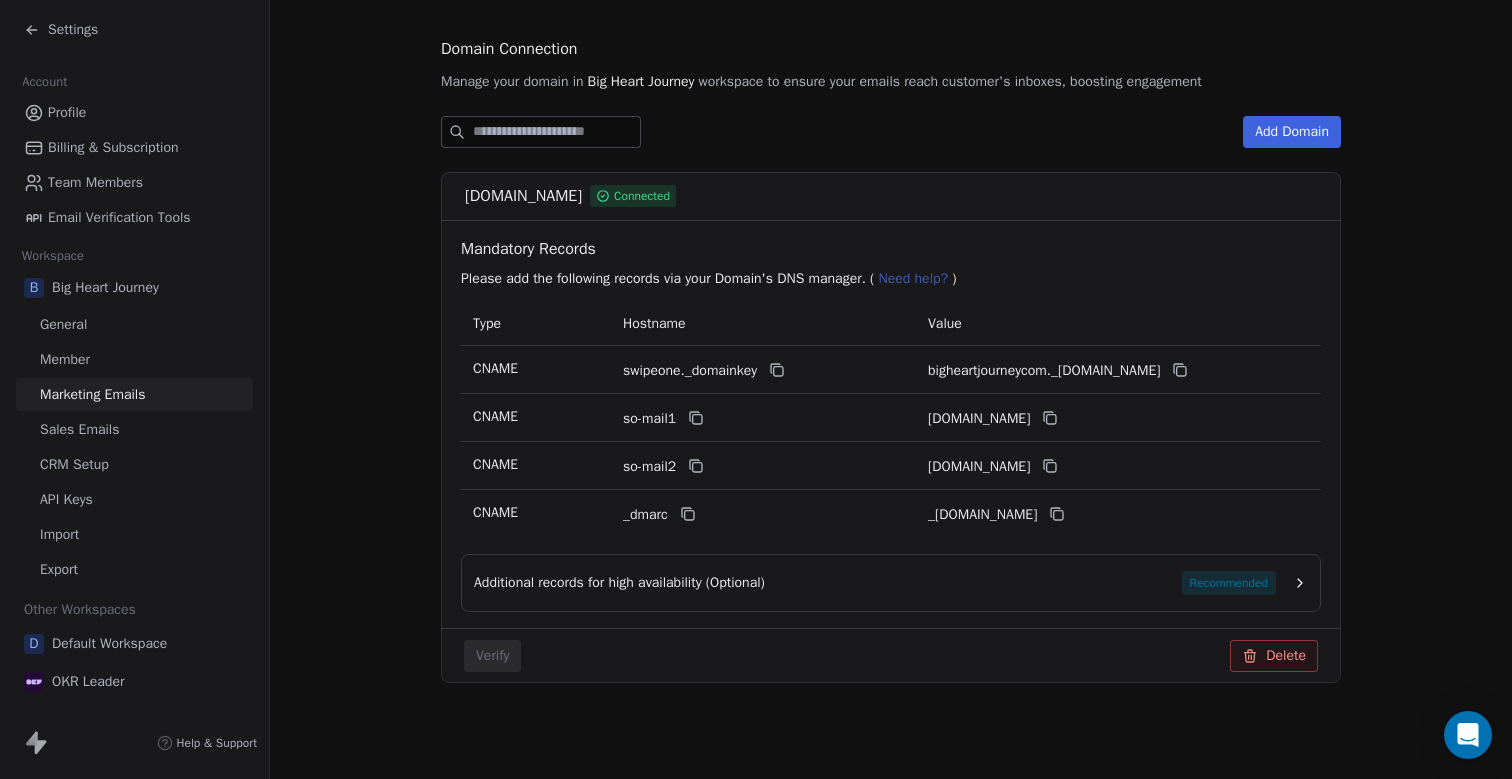 click on "Sales Emails" at bounding box center (79, 429) 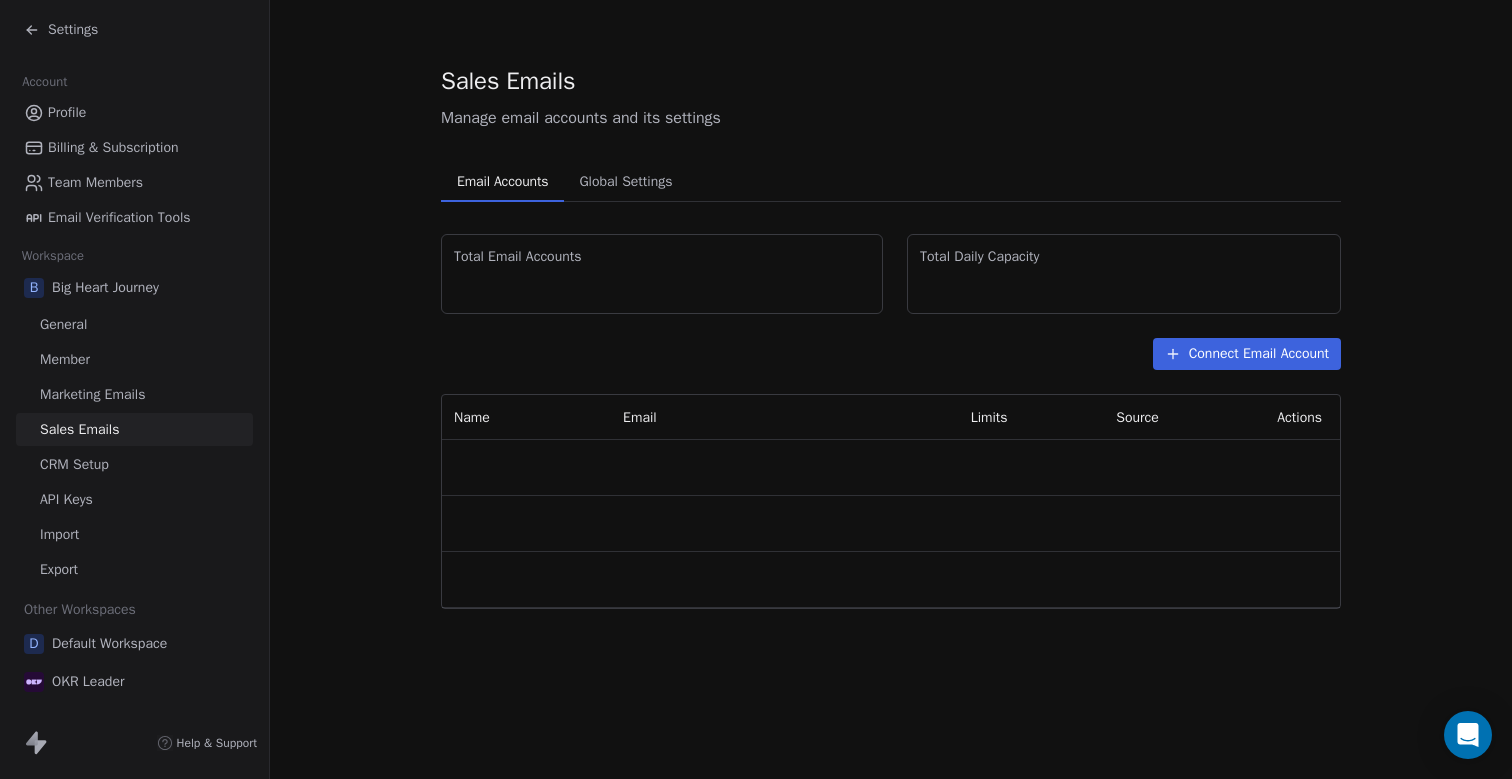 scroll, scrollTop: 0, scrollLeft: 0, axis: both 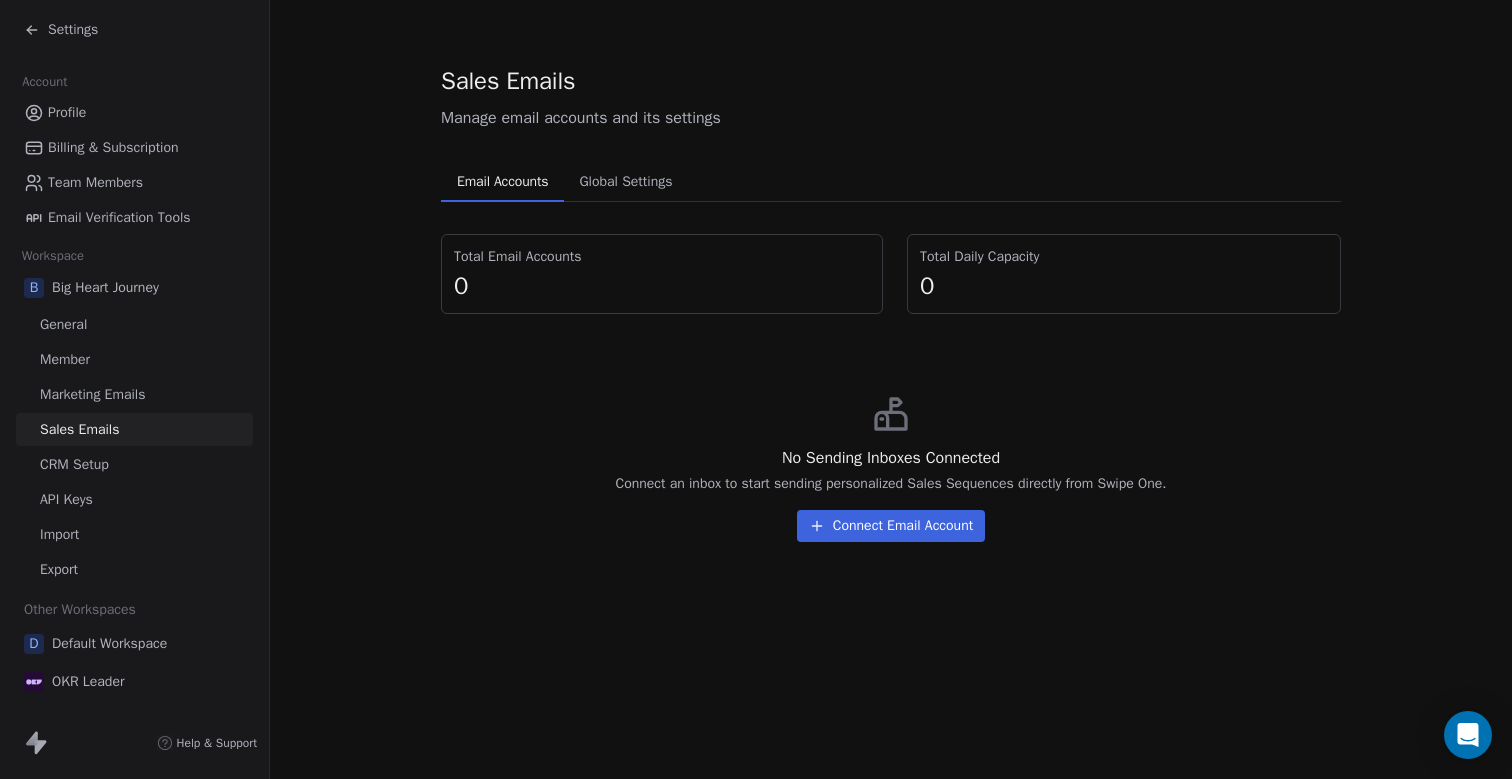 click on "Connect Email Account" at bounding box center (891, 526) 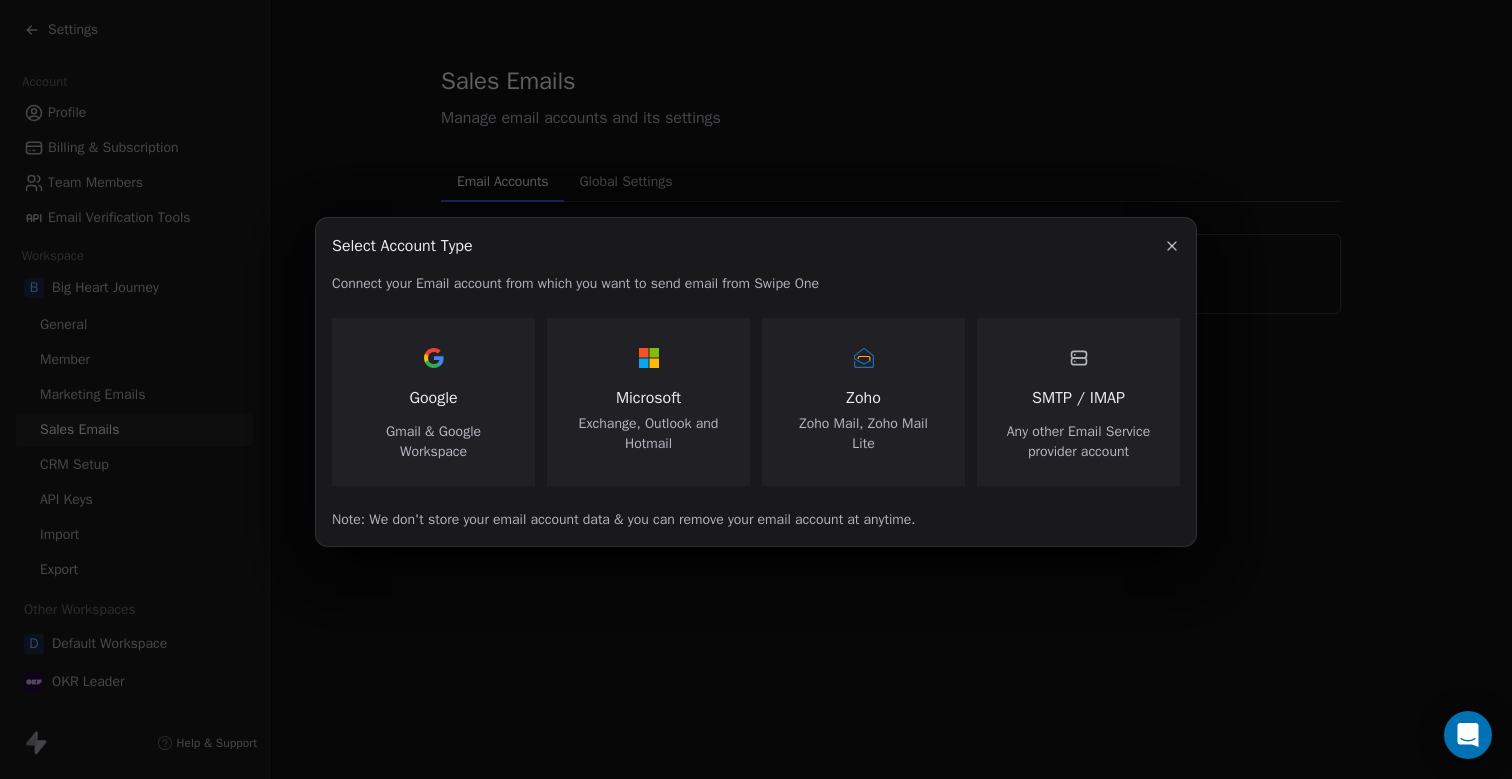 click 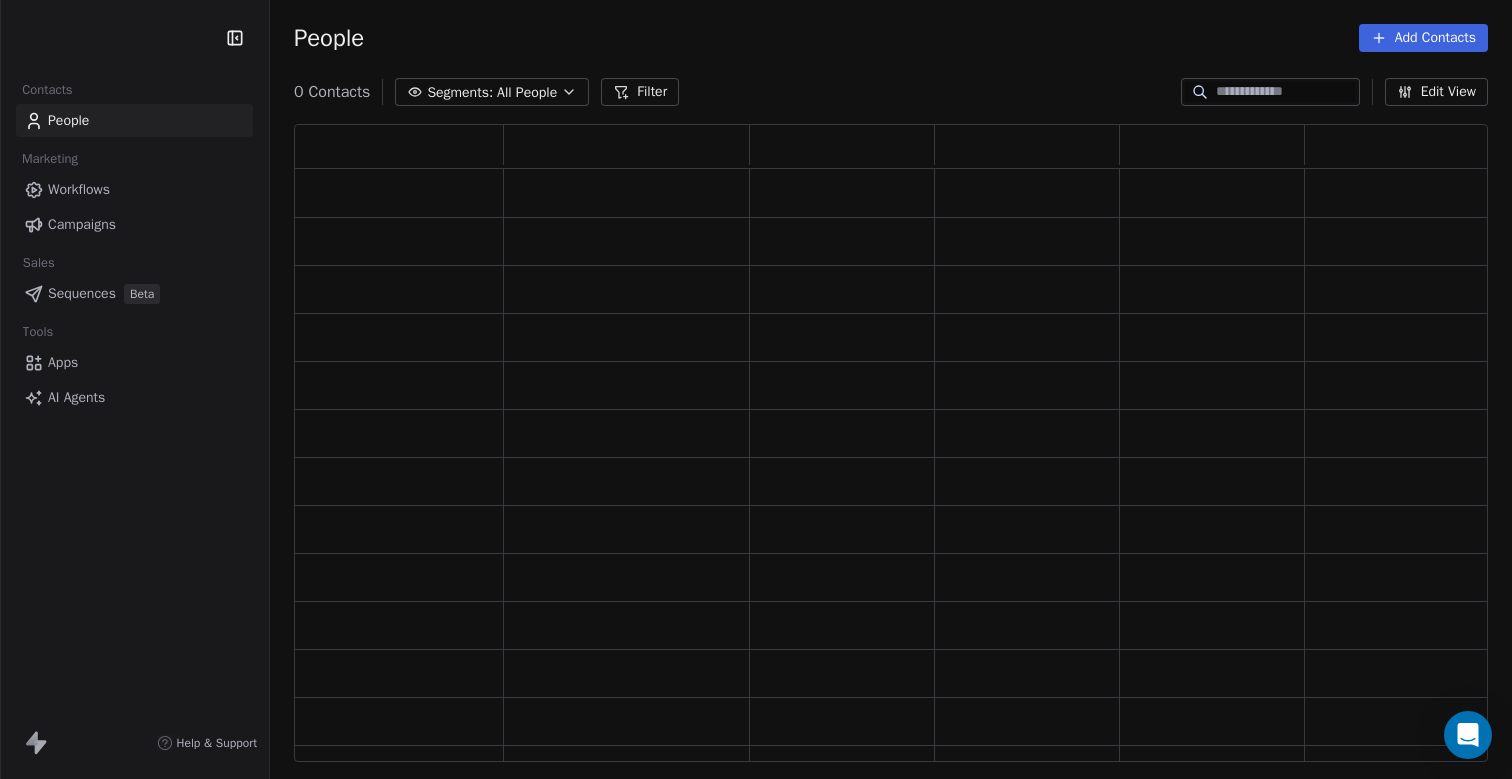 scroll, scrollTop: 0, scrollLeft: 0, axis: both 